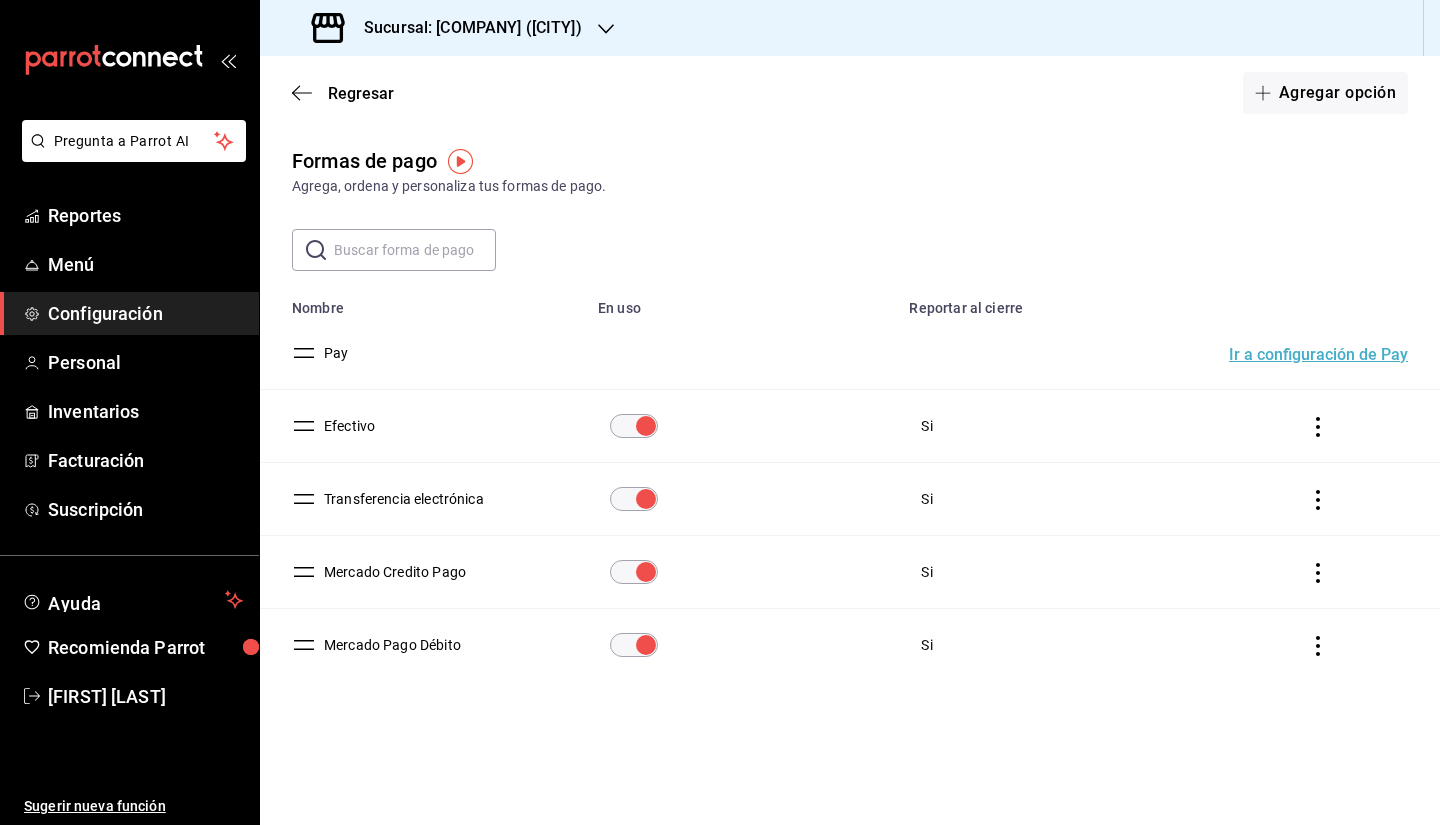 scroll, scrollTop: 0, scrollLeft: 0, axis: both 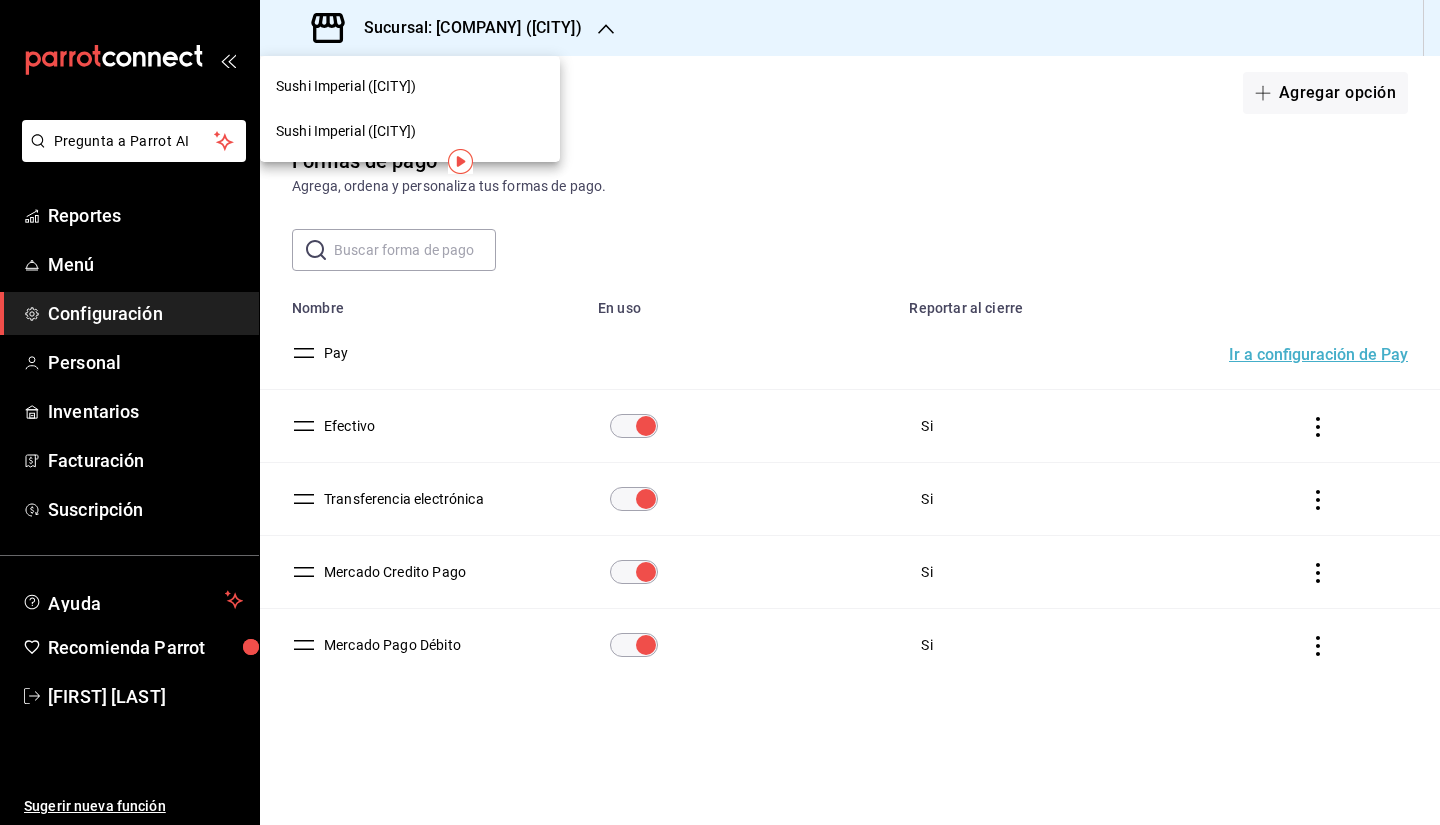 click on "Sushi Imperial ([CITY])" at bounding box center (346, 86) 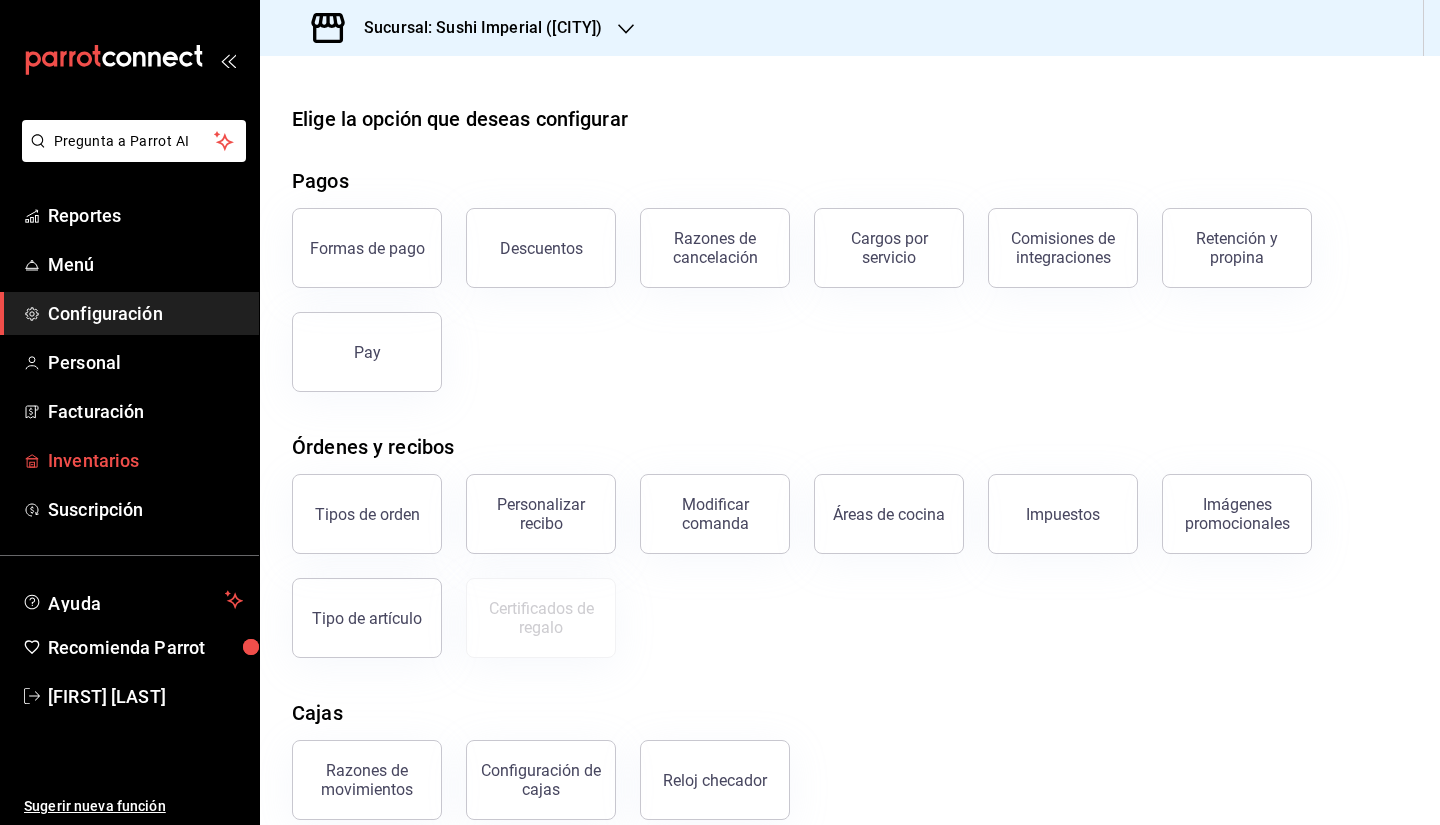 click on "Inventarios" at bounding box center (145, 460) 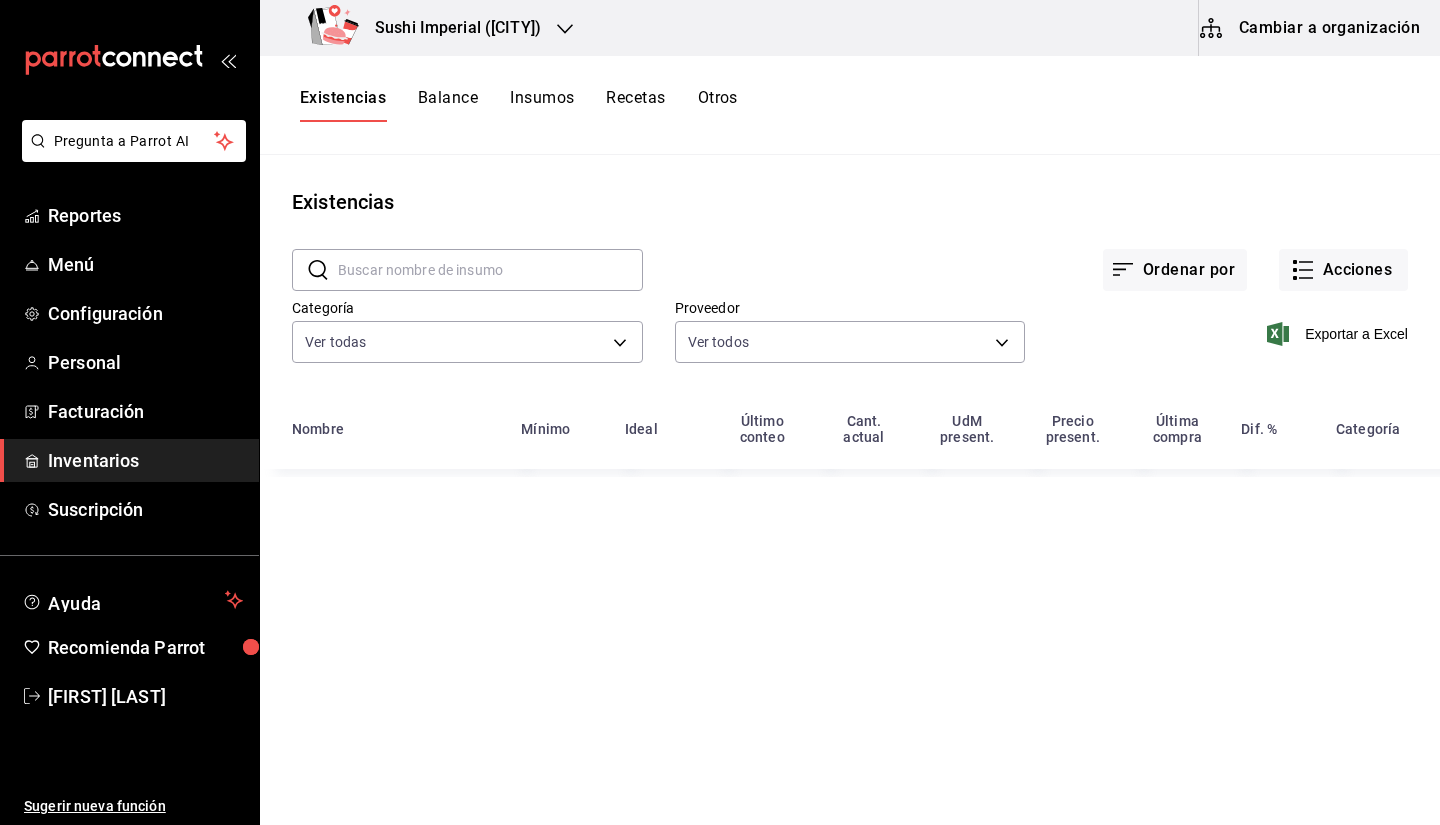 click on "Cambiar a organización" at bounding box center (1311, 28) 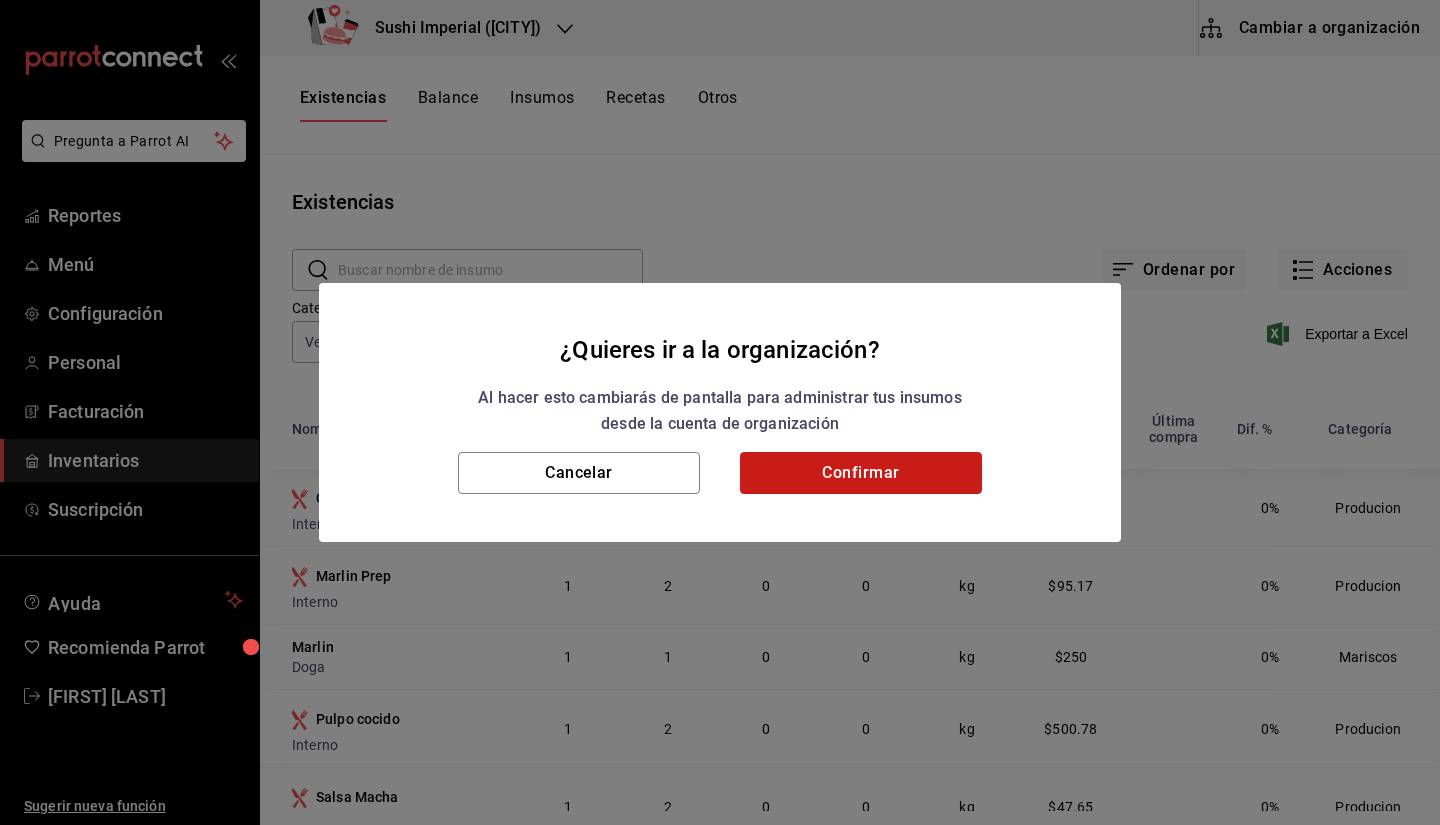 click on "Confirmar" at bounding box center (861, 473) 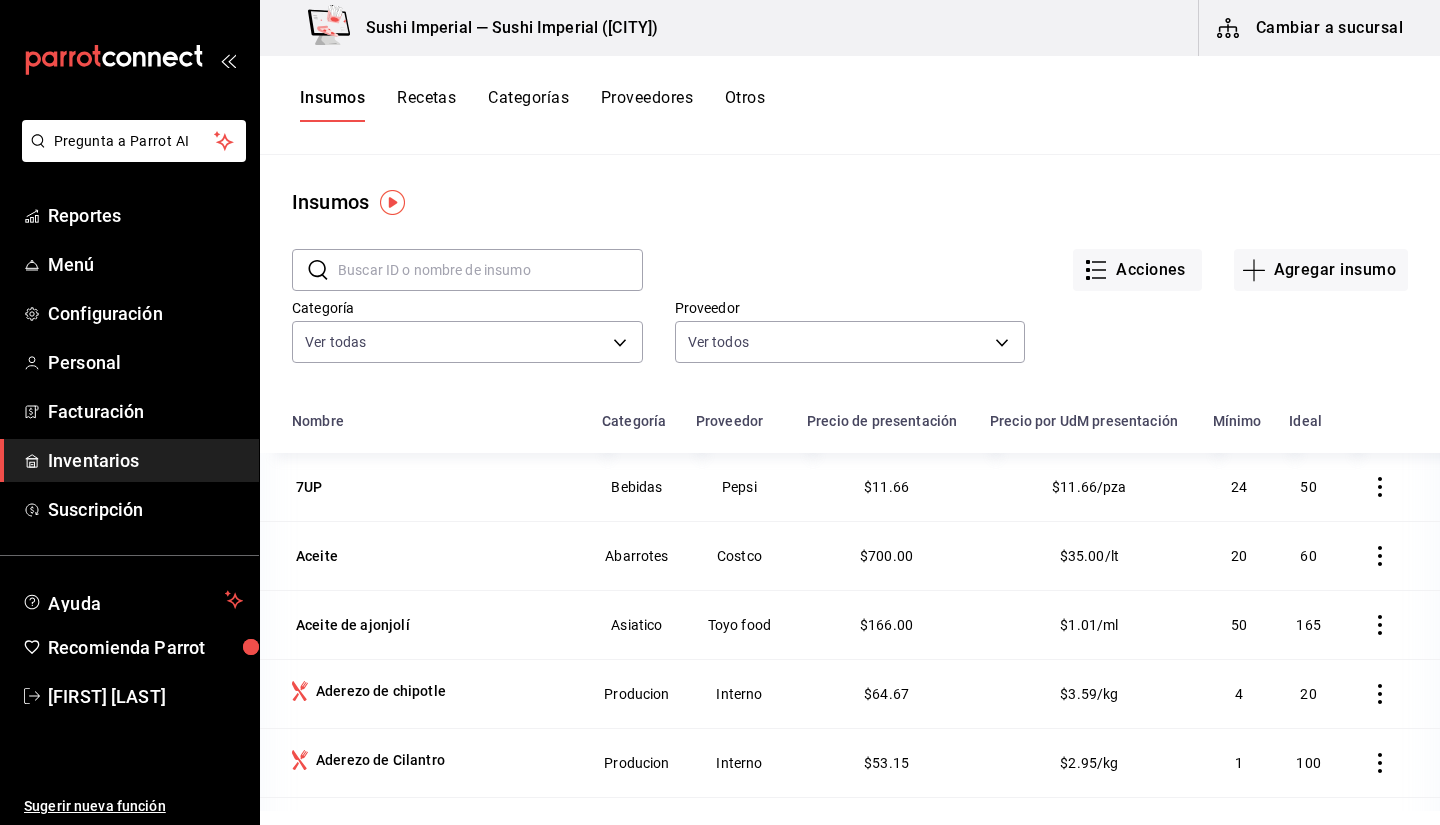 click on "Recetas" at bounding box center (426, 105) 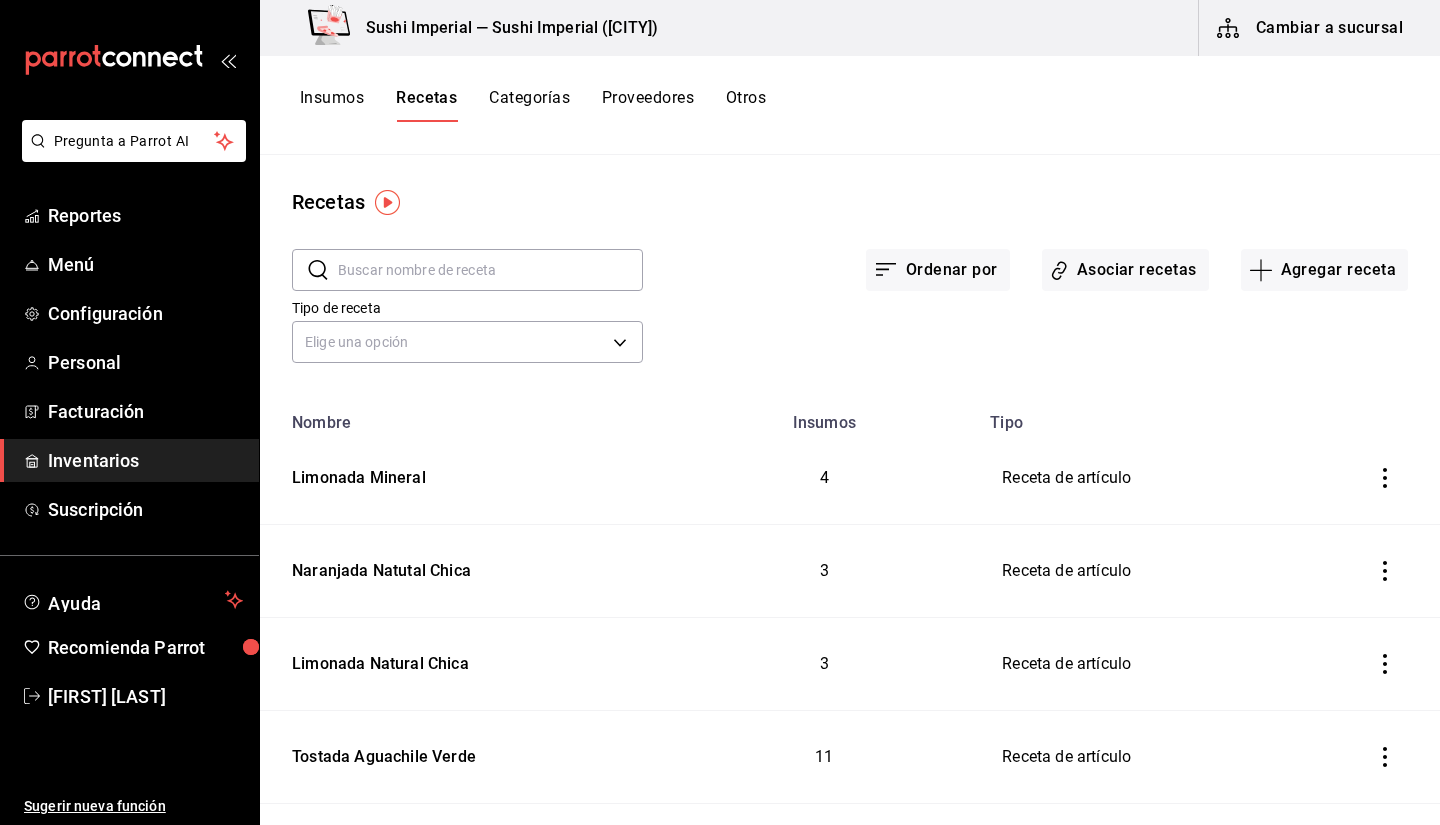 click at bounding box center [490, 270] 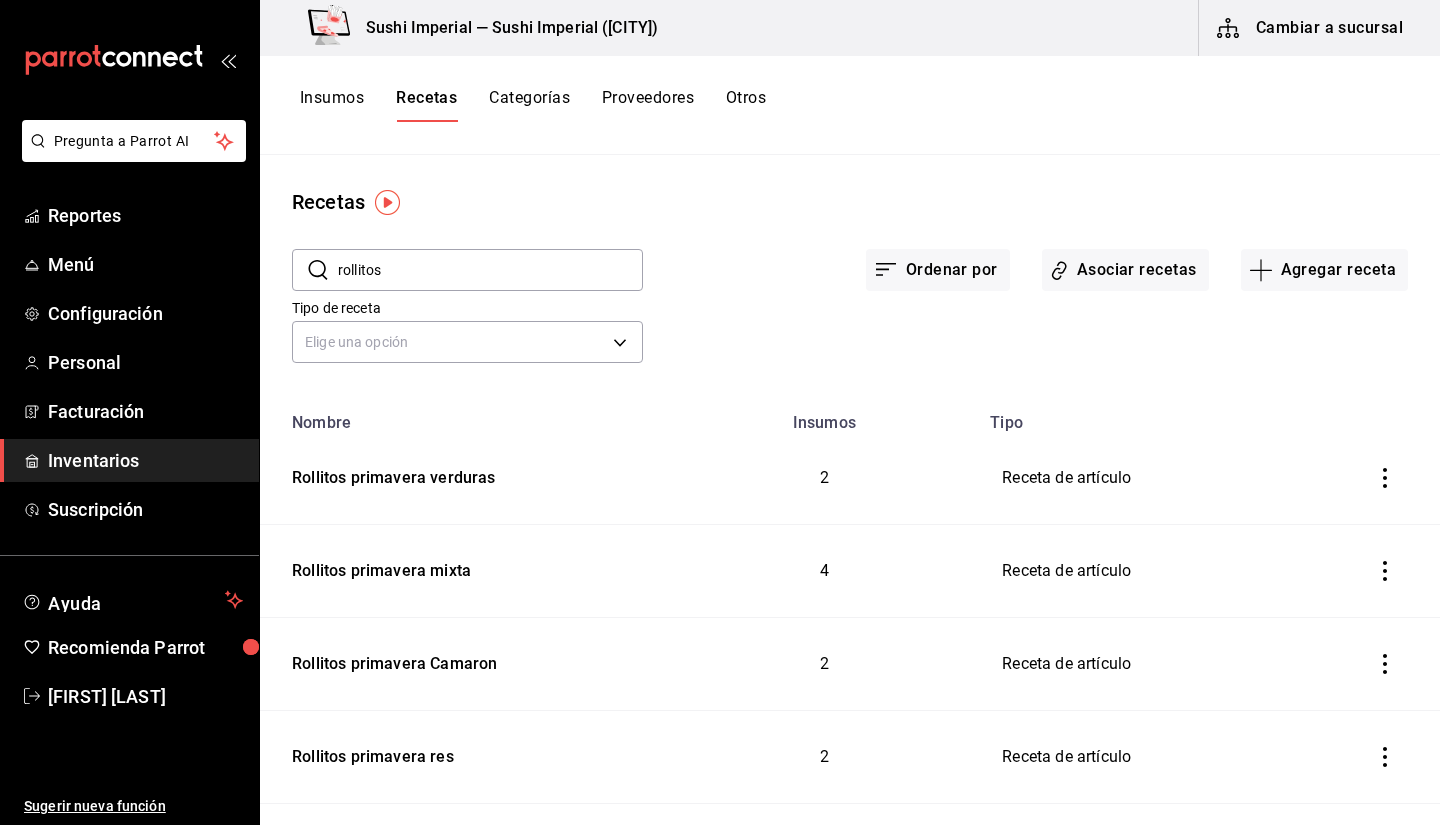 type on "rollitos" 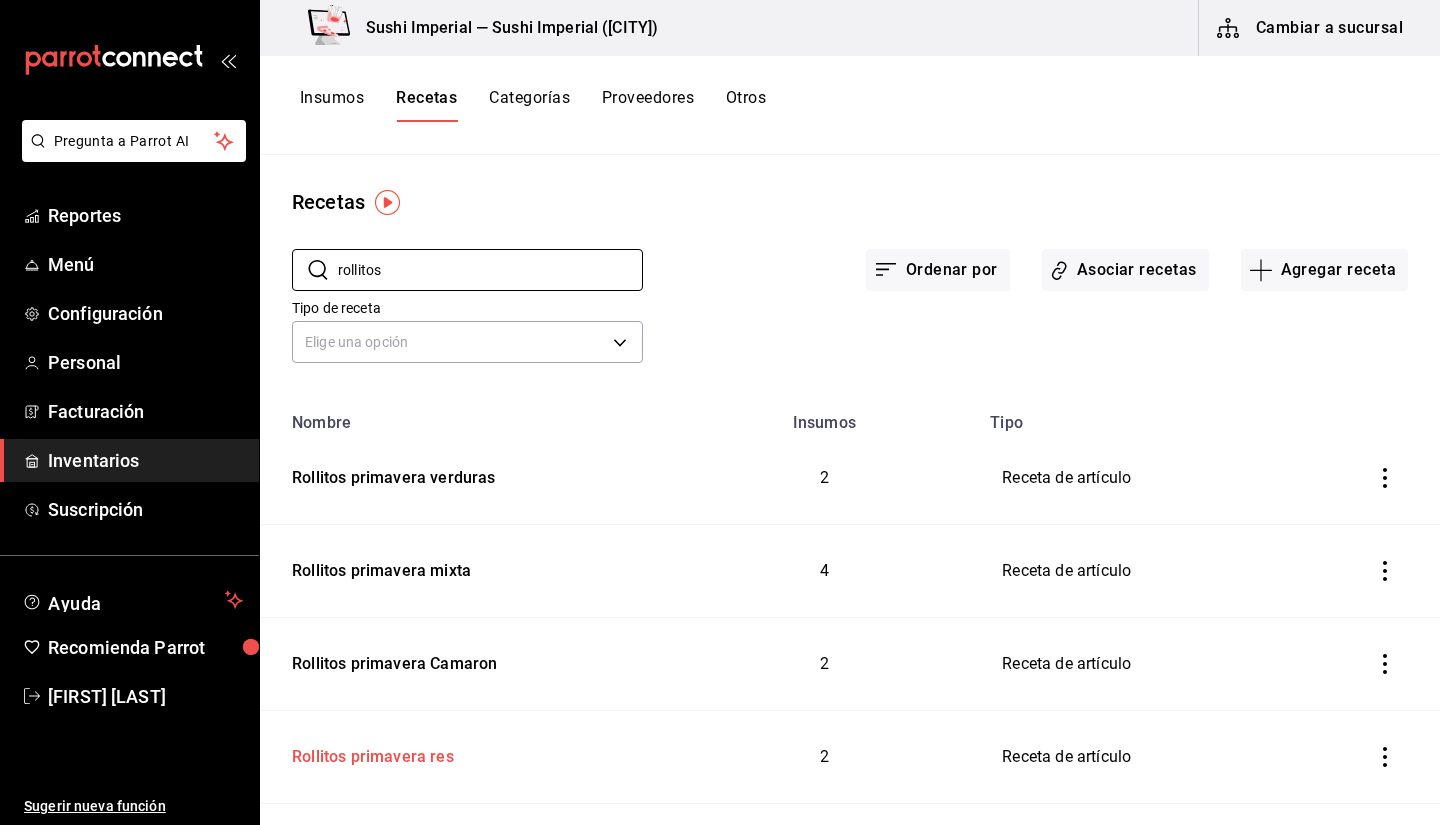scroll, scrollTop: 115, scrollLeft: 0, axis: vertical 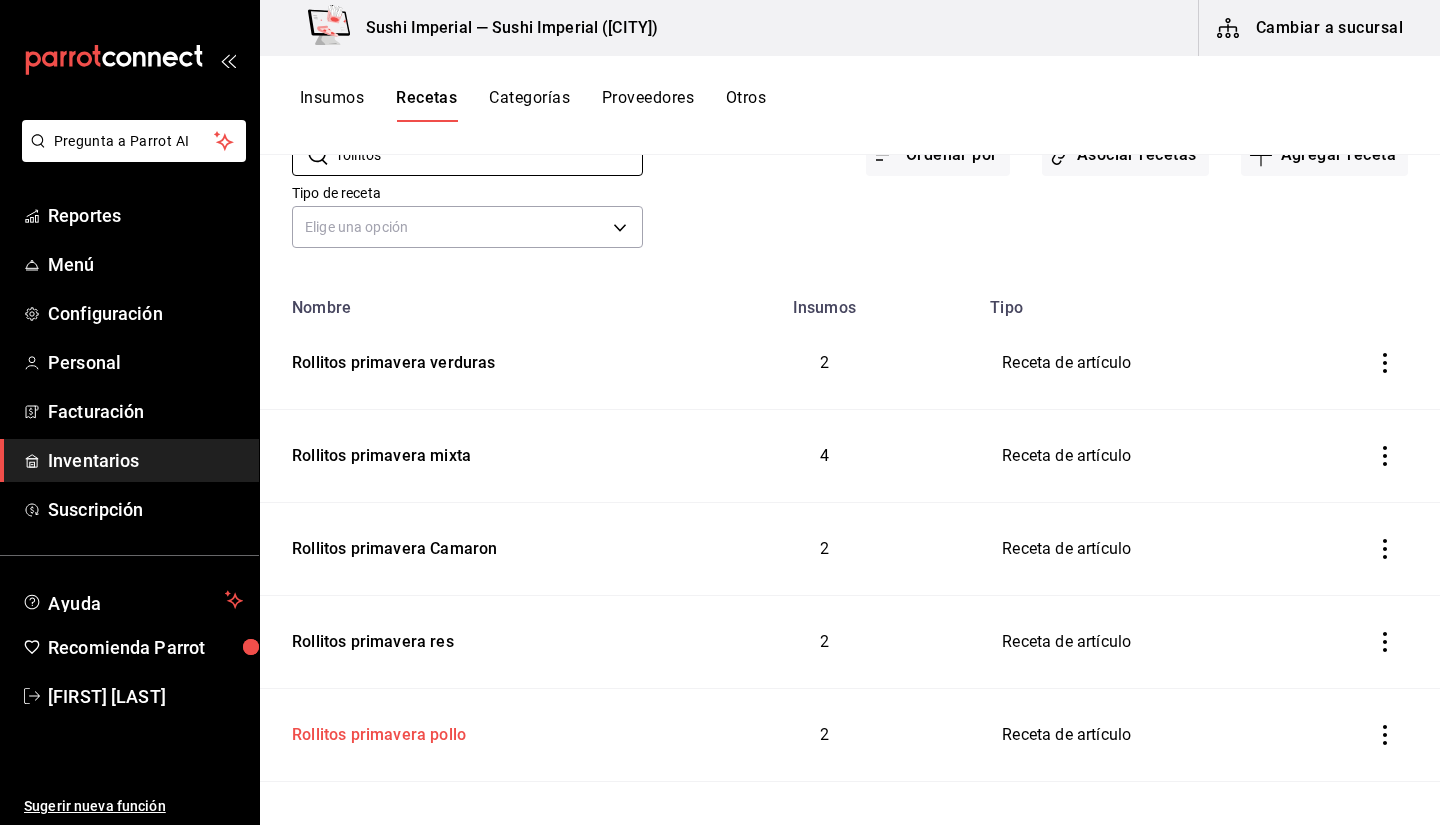 click on "Rollitos primavera pollo" at bounding box center [375, 731] 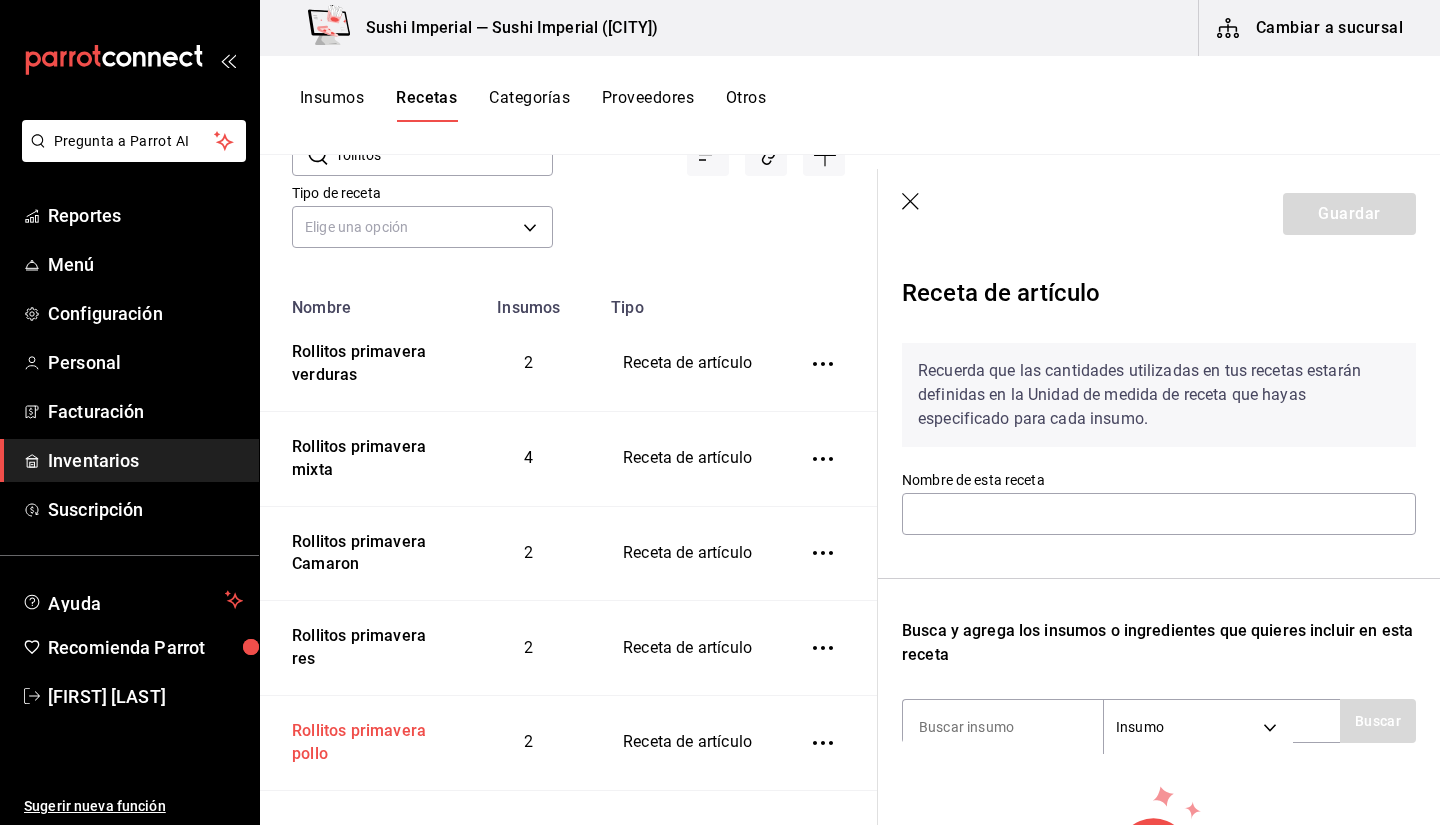 type on "Rollitos primavera pollo" 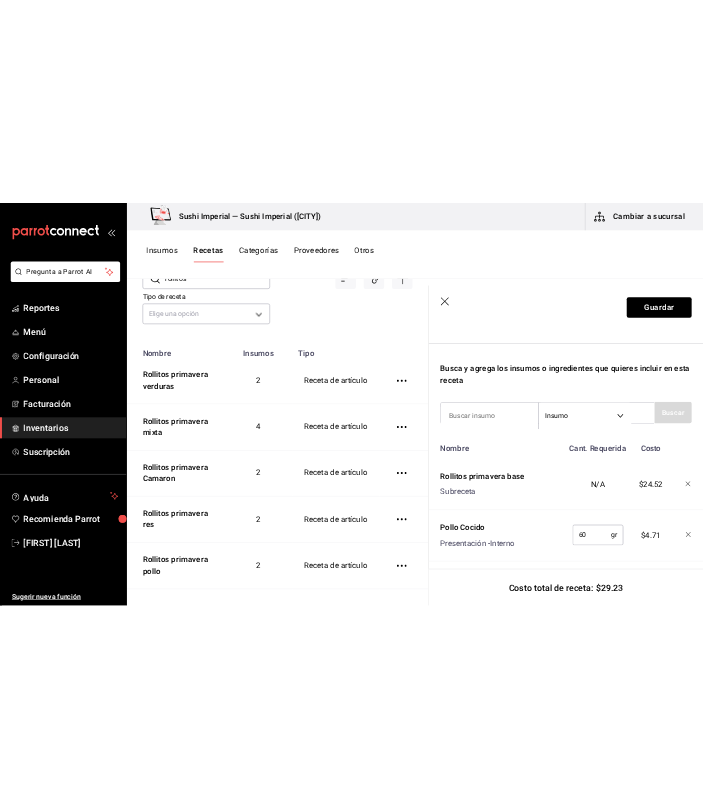 scroll, scrollTop: 319, scrollLeft: 0, axis: vertical 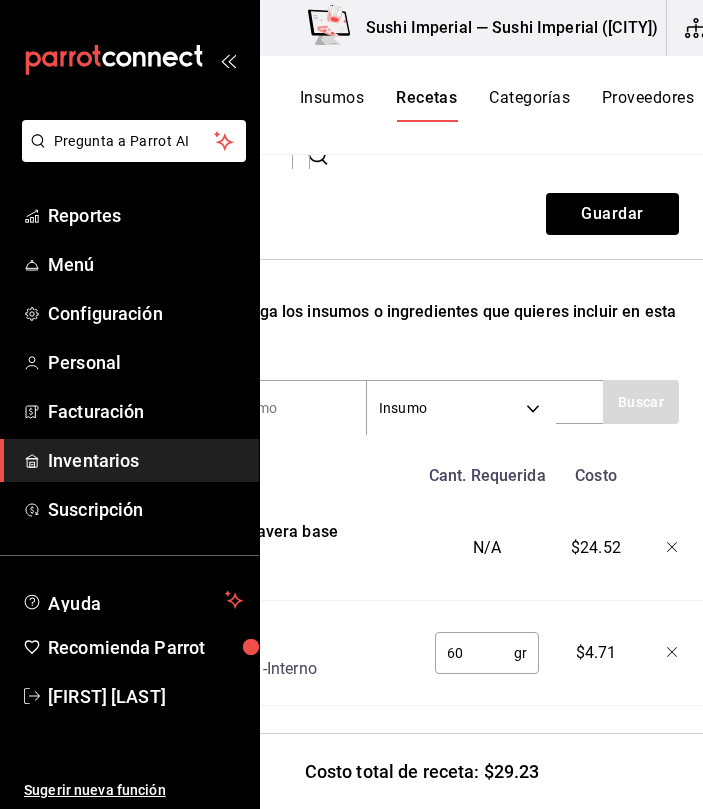 click 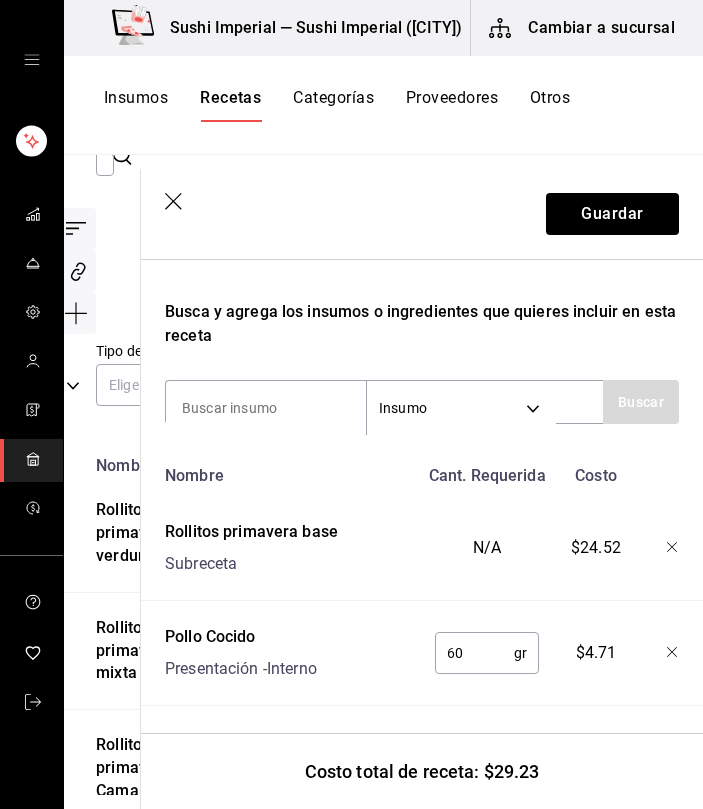 click 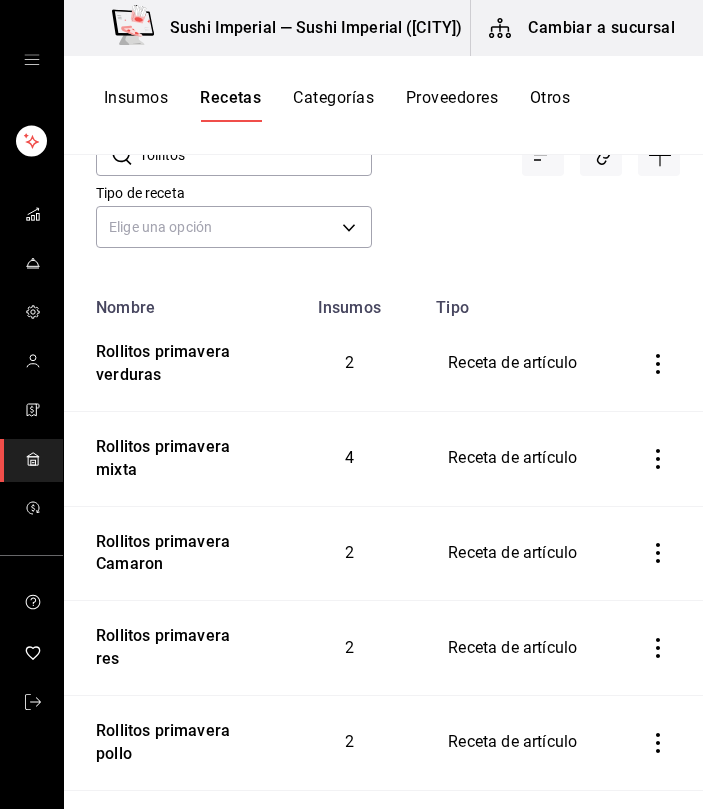 scroll, scrollTop: 0, scrollLeft: 0, axis: both 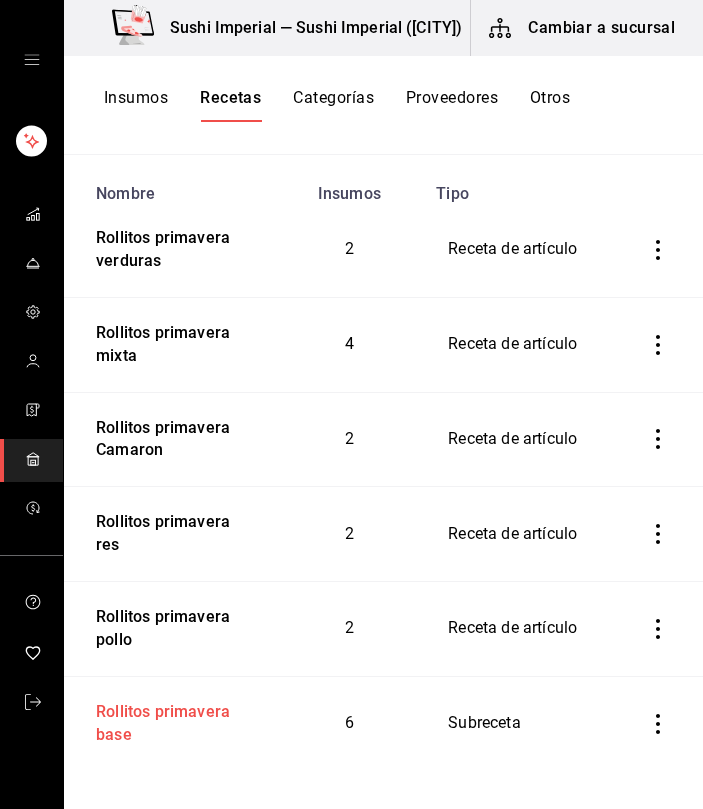 click on "Rollitos primavera base" at bounding box center [169, 720] 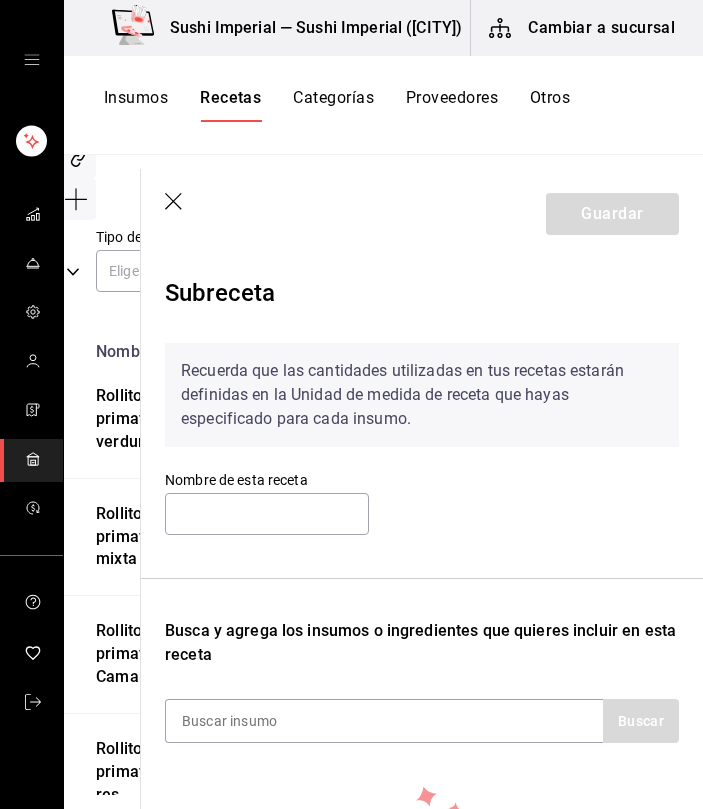 type on "Rollitos primavera base" 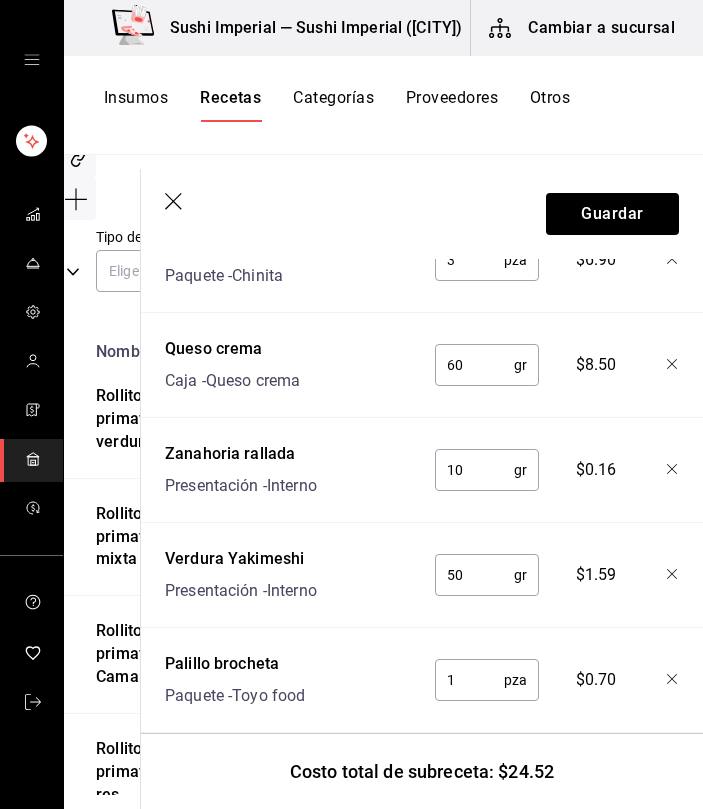 scroll, scrollTop: 737, scrollLeft: 0, axis: vertical 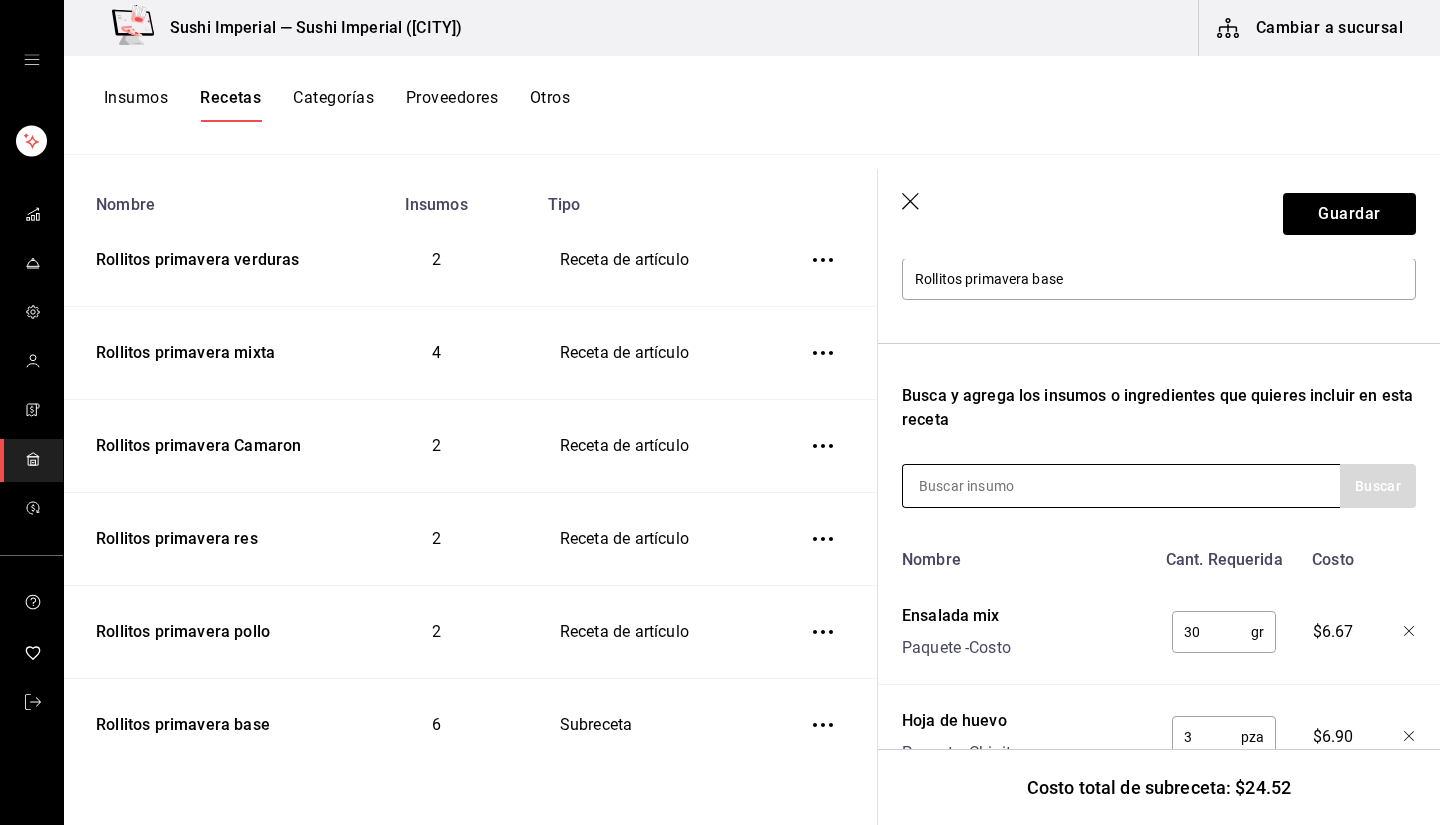 click at bounding box center [1003, 486] 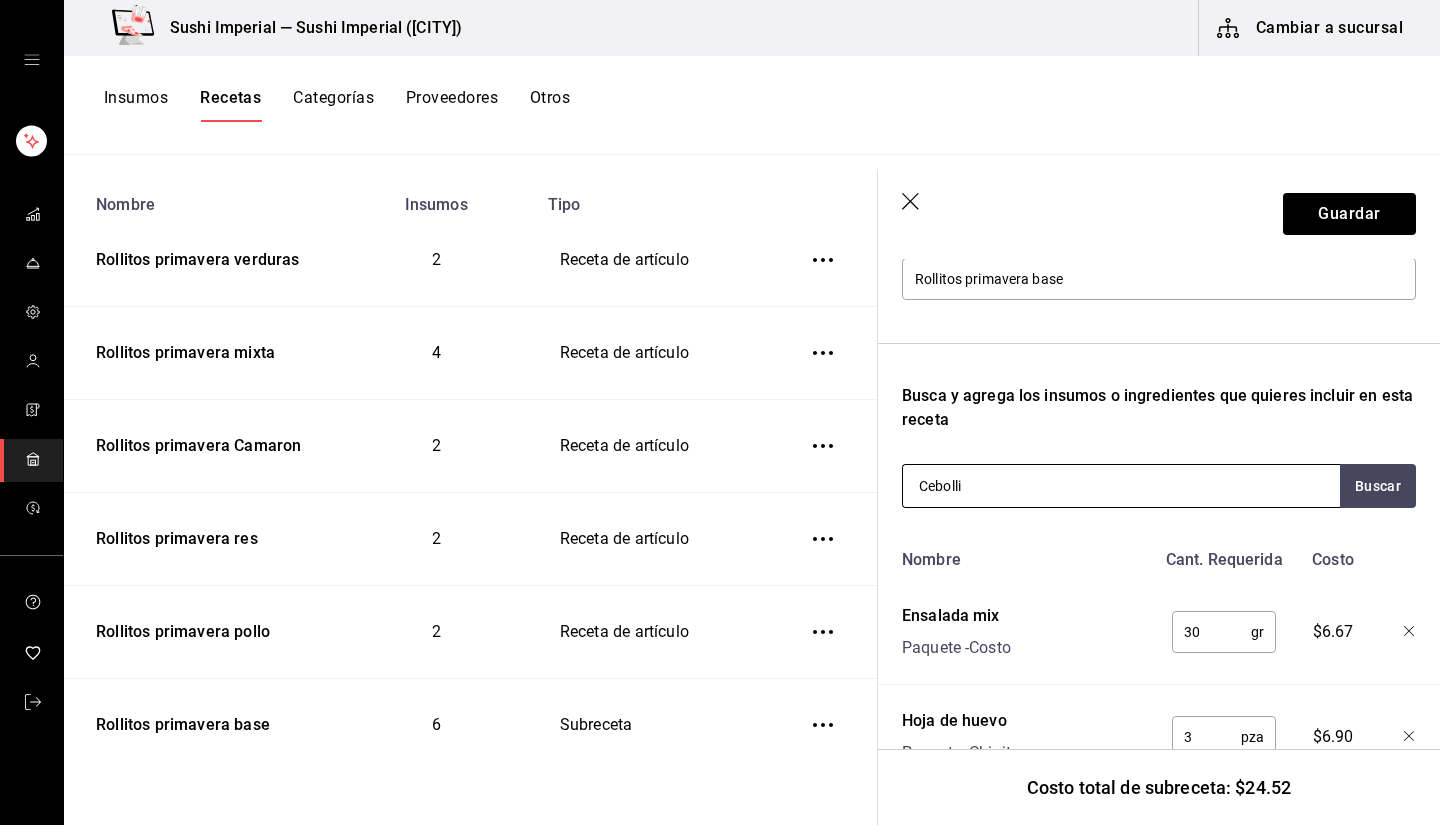 type on "Cebollin" 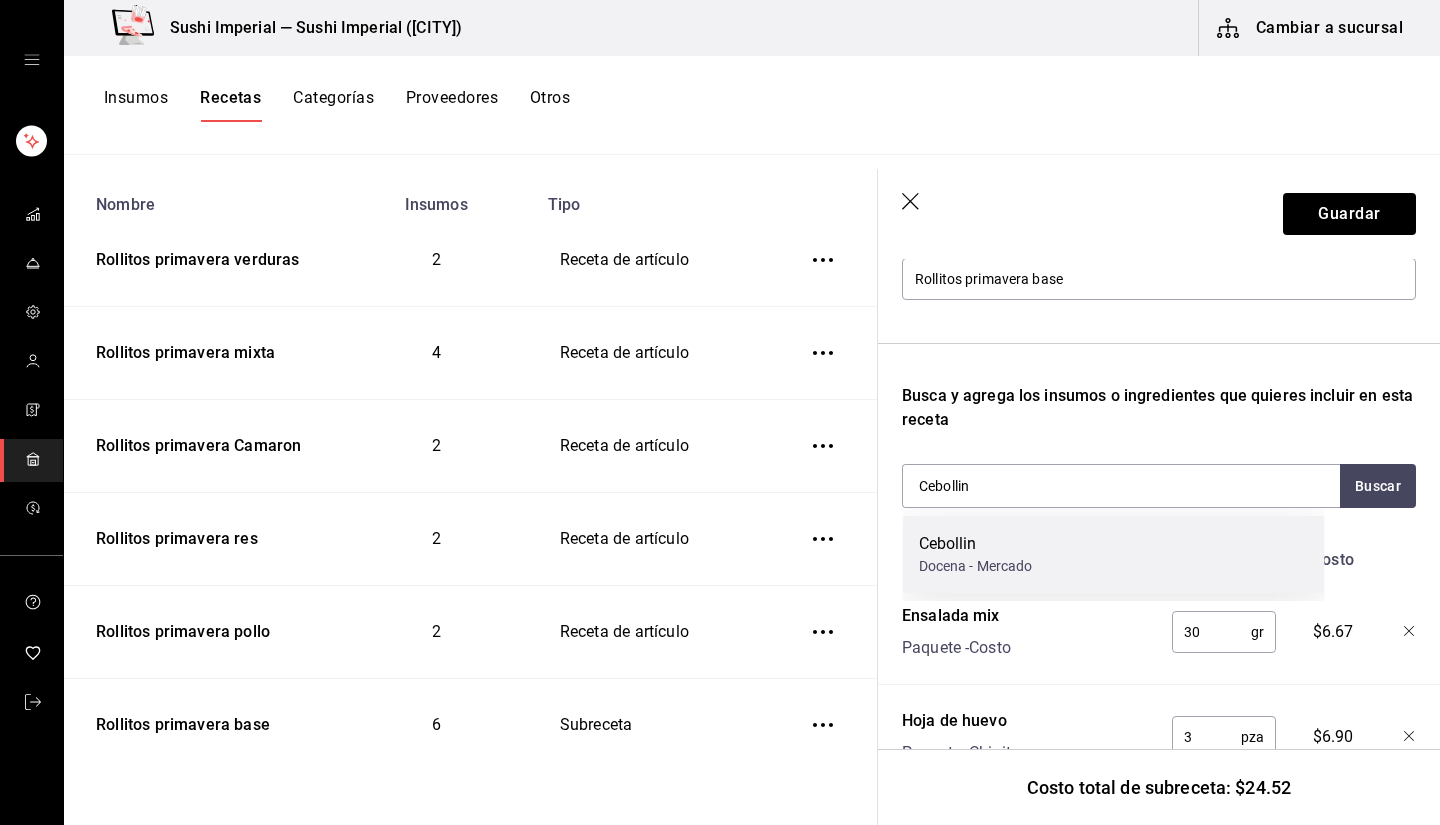 click on "Cebollin Docena - Mercado" at bounding box center [1114, 554] 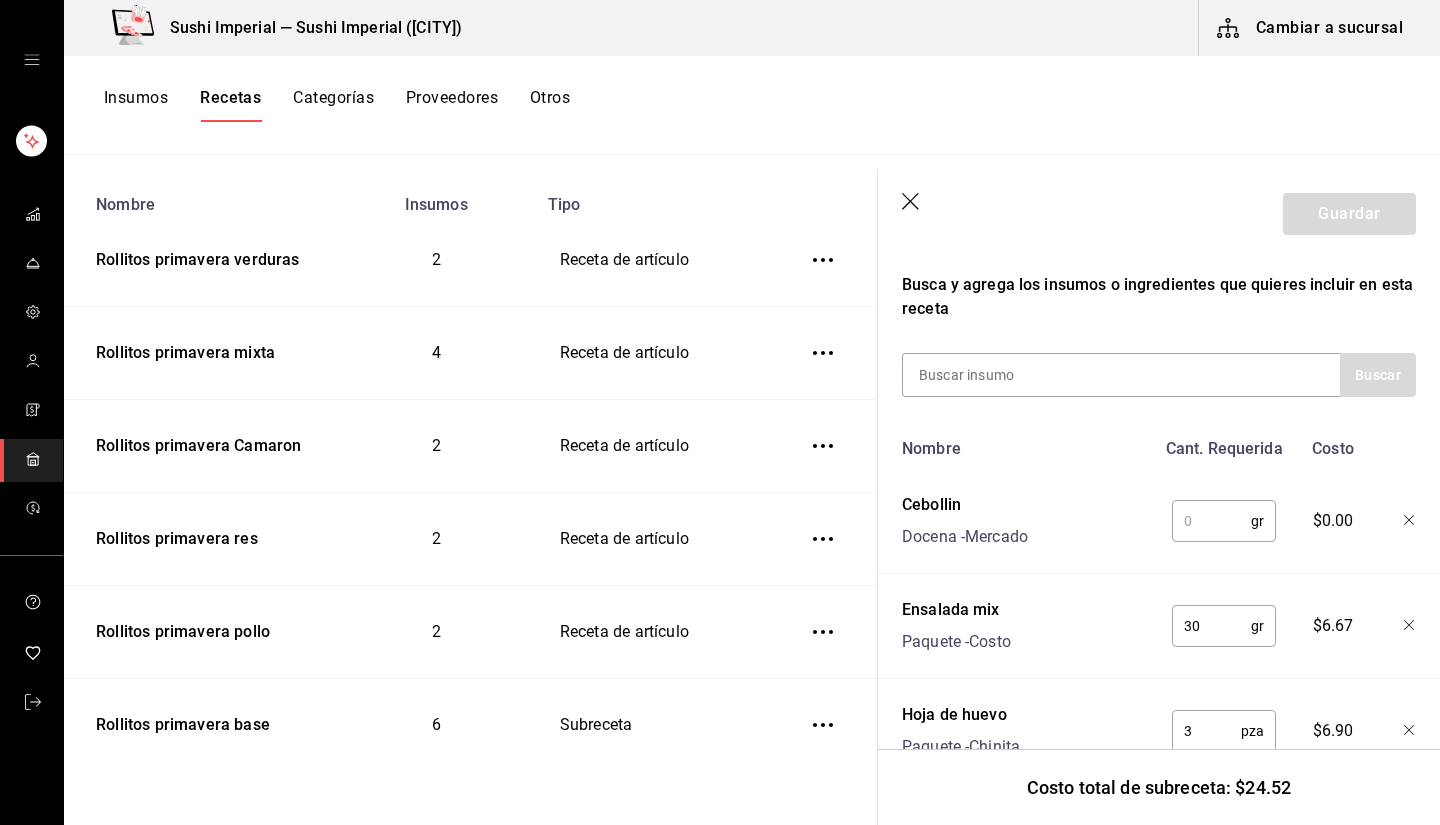 scroll, scrollTop: 347, scrollLeft: 0, axis: vertical 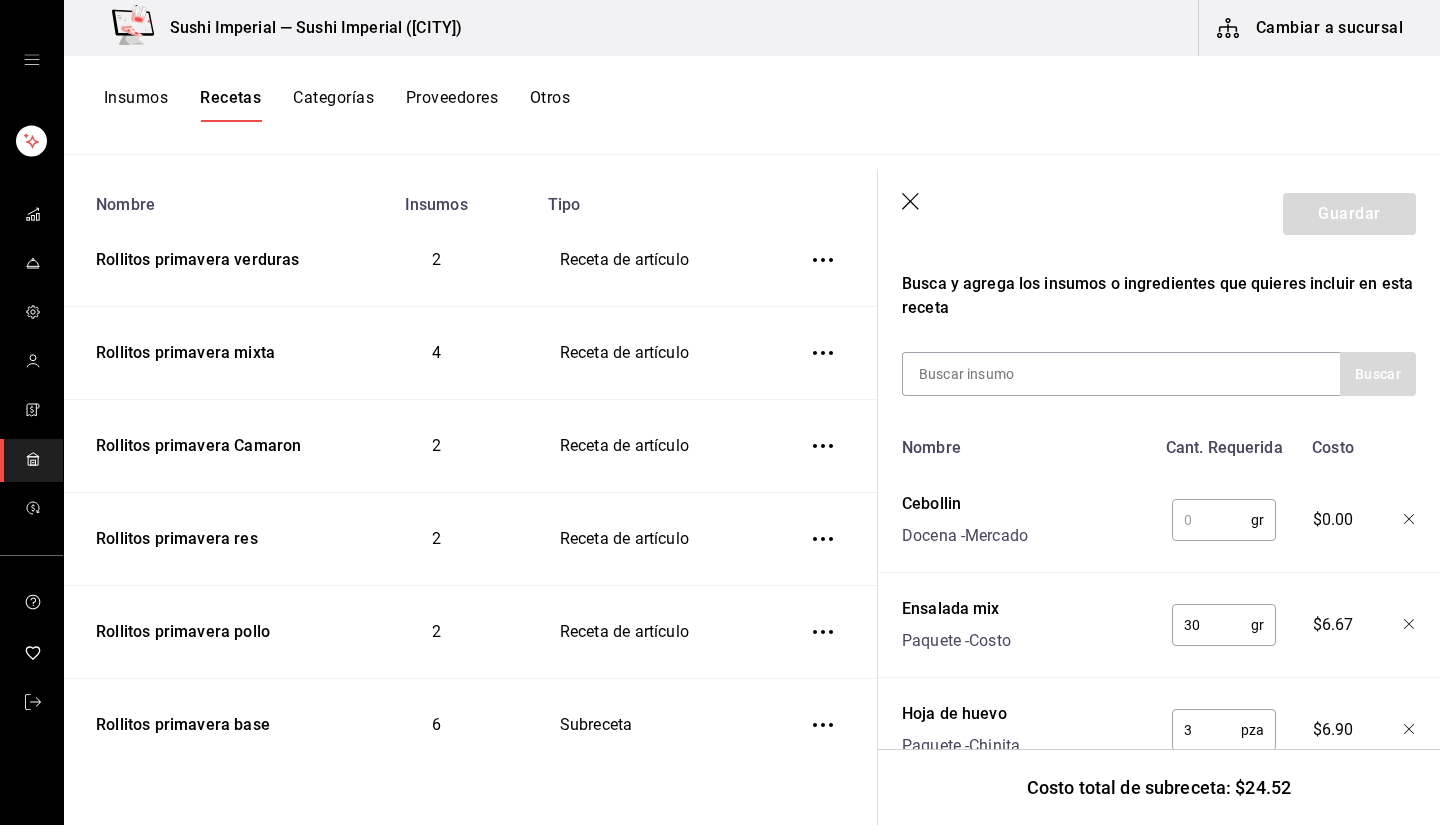 click at bounding box center [1211, 520] 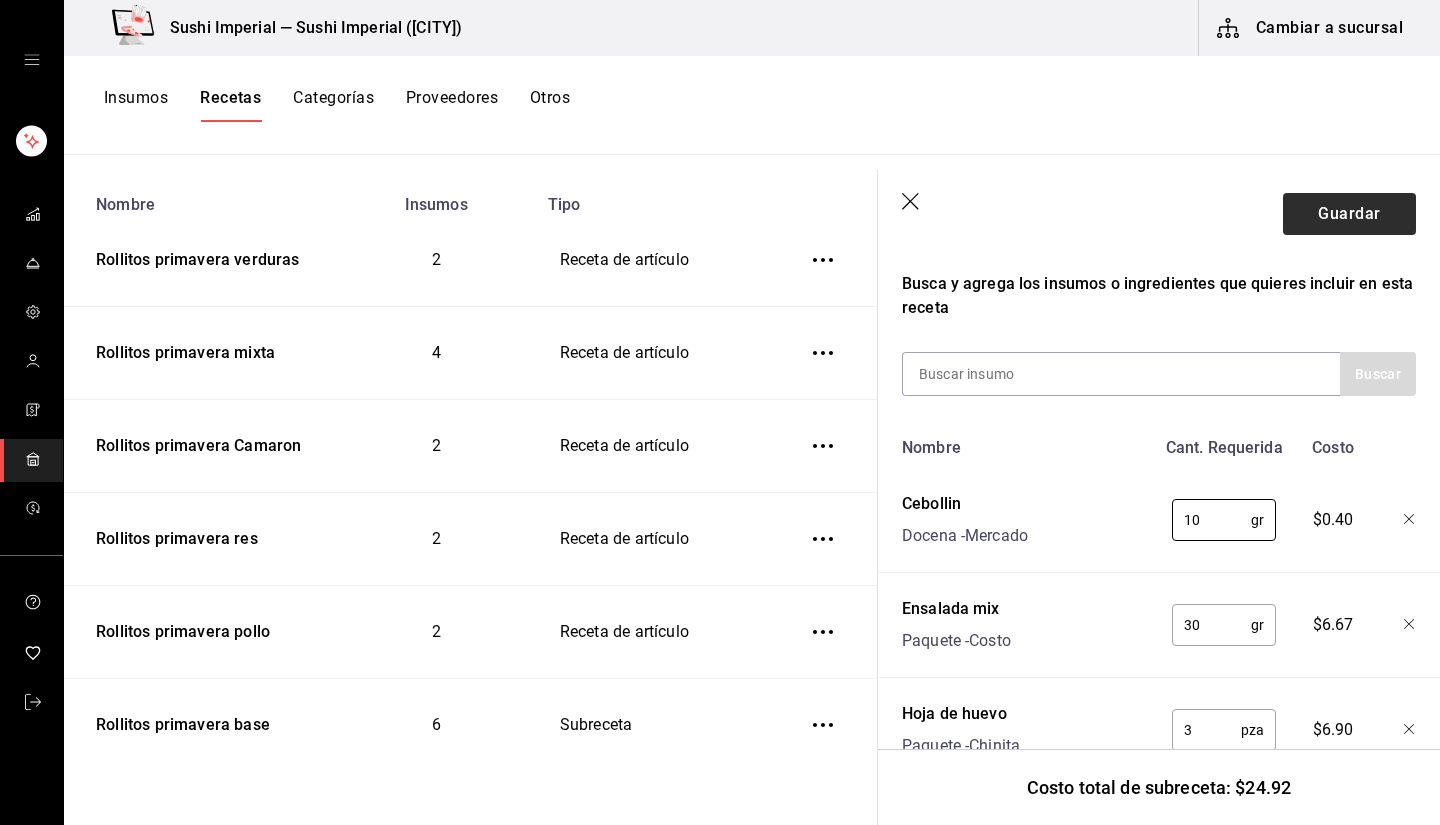 type on "10" 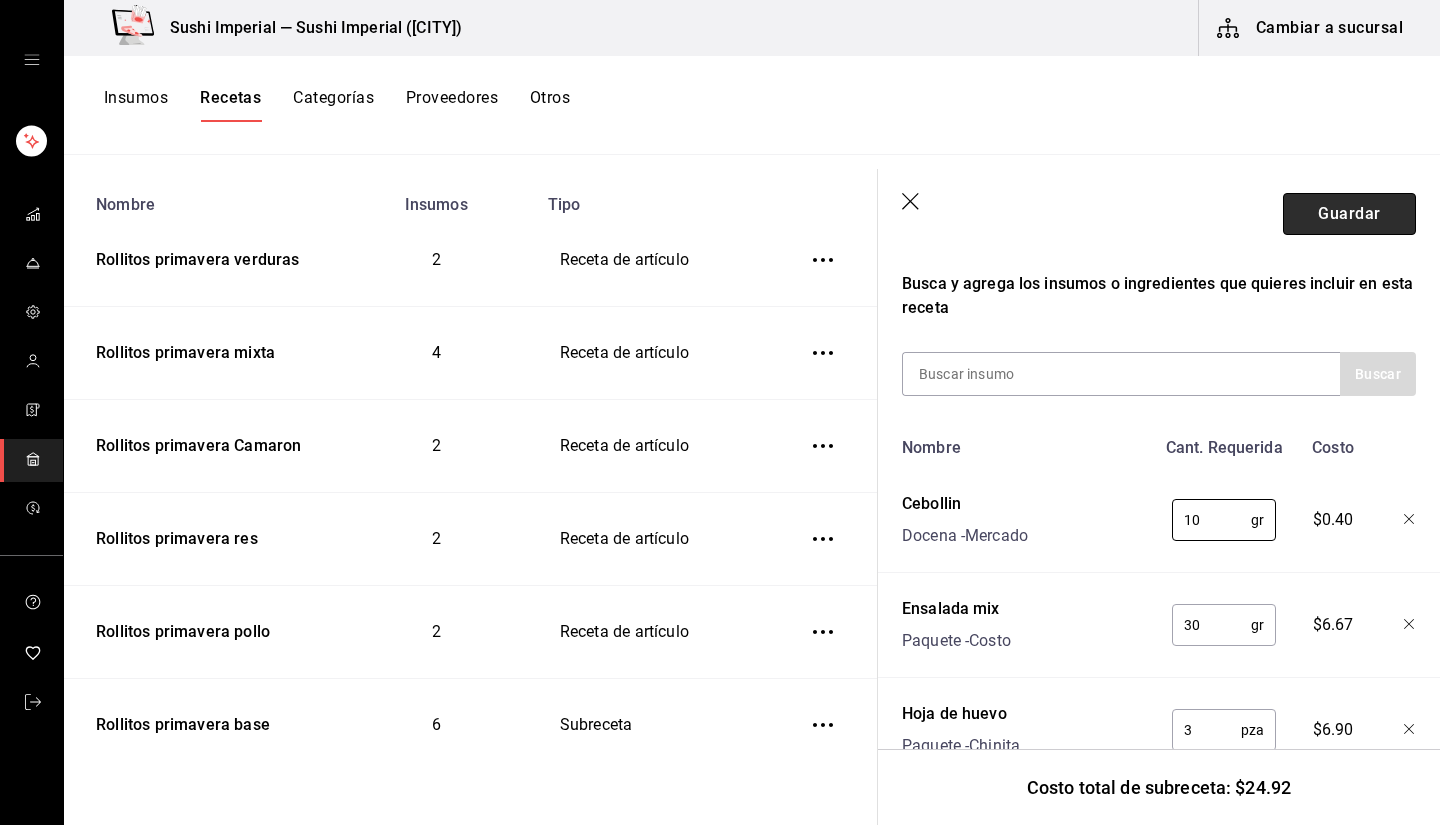 click on "Guardar" at bounding box center (1349, 214) 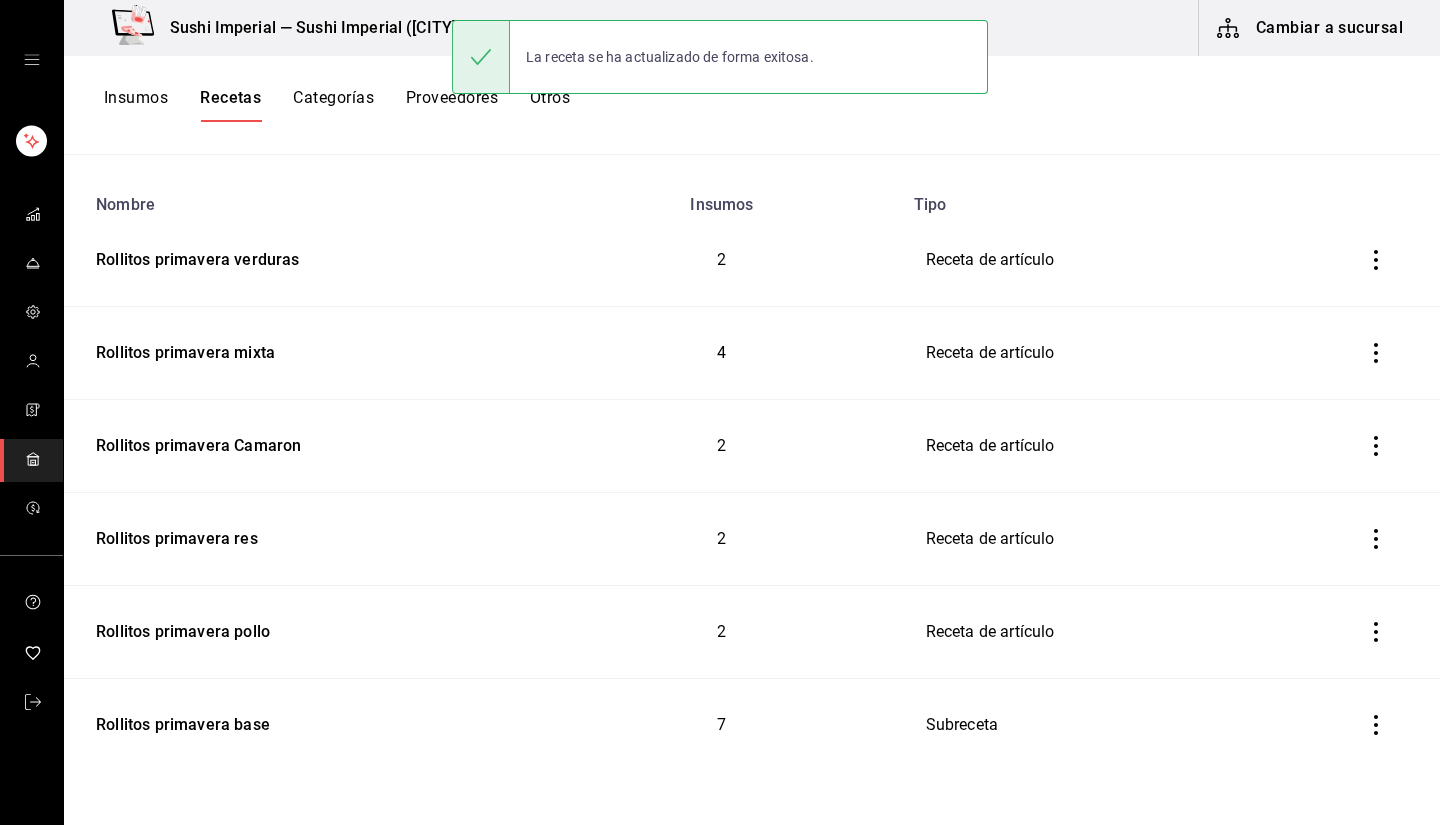 scroll, scrollTop: 0, scrollLeft: 0, axis: both 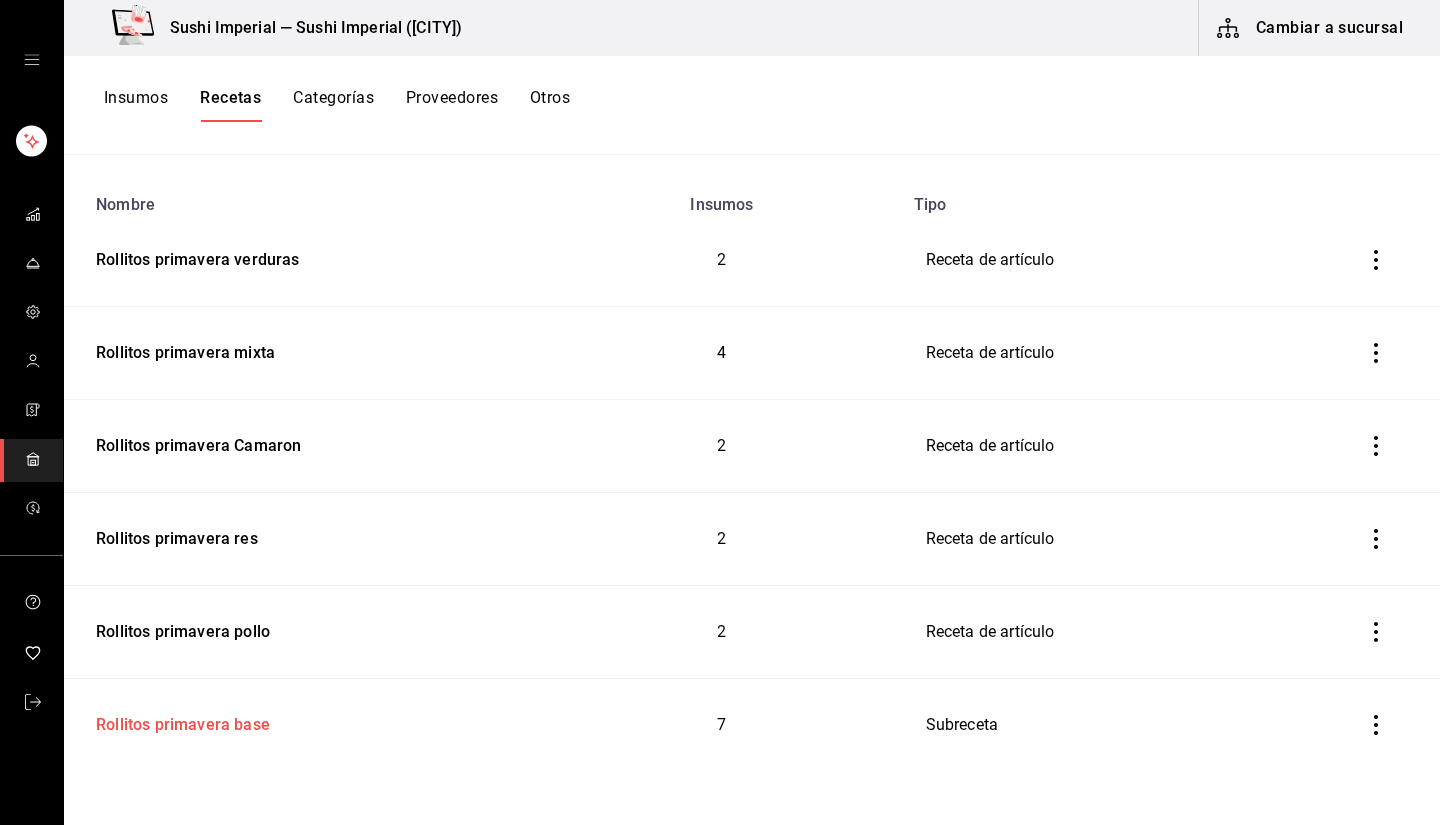 click on "Rollitos primavera base" at bounding box center [179, 721] 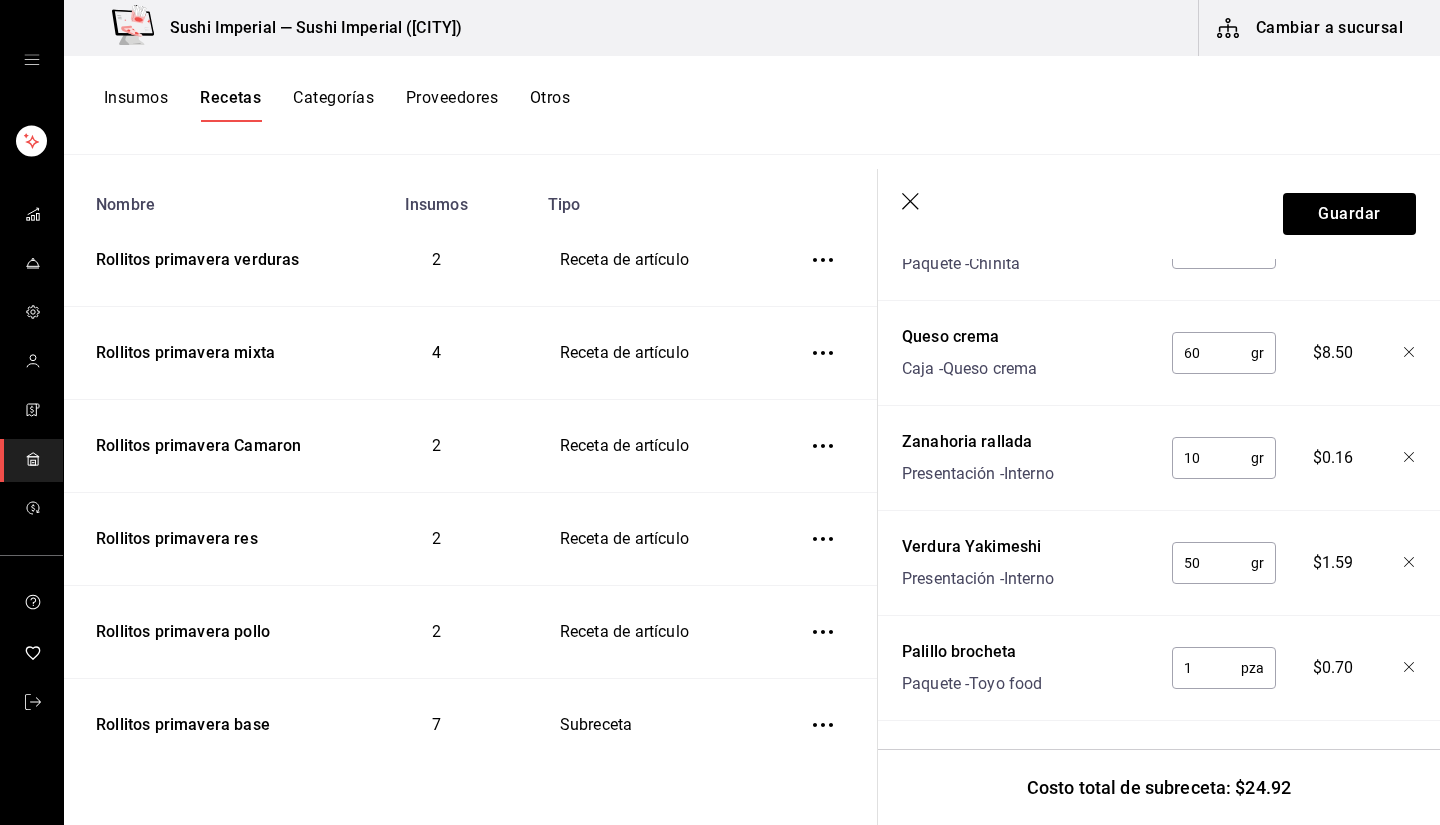 scroll, scrollTop: 844, scrollLeft: 0, axis: vertical 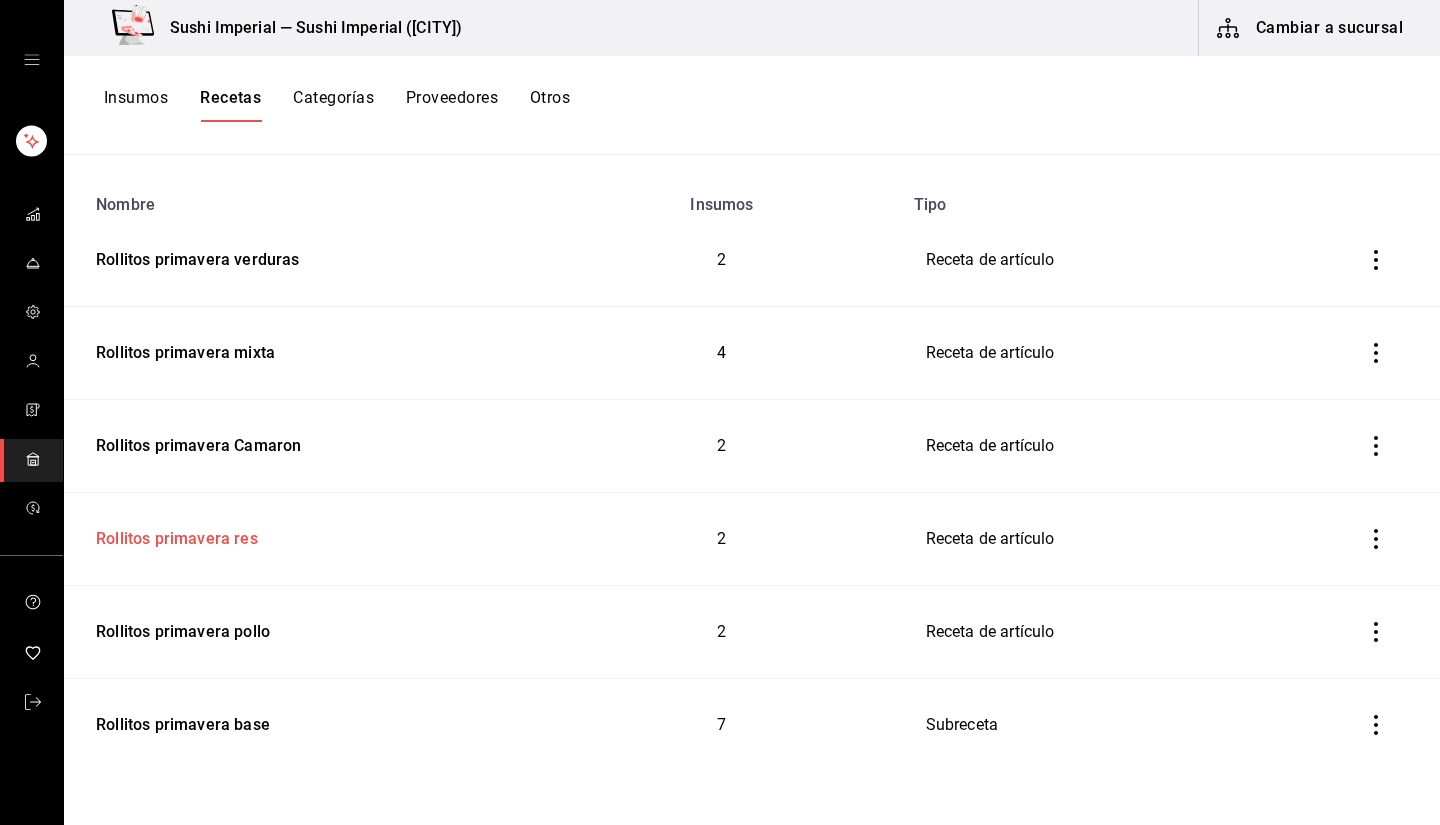 click on "Rollitos primavera res" at bounding box center [173, 535] 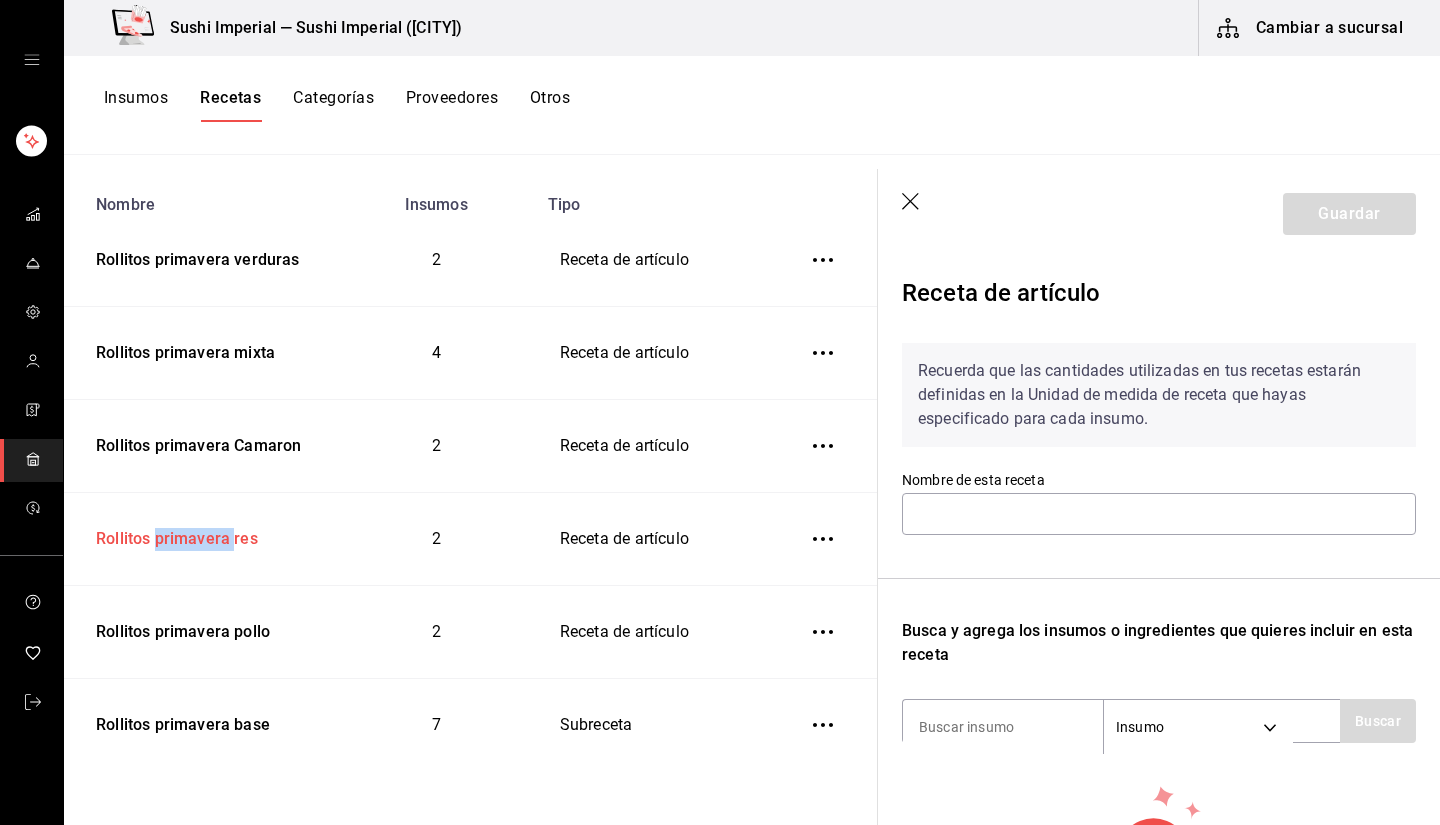 type on "Rollitos primavera res" 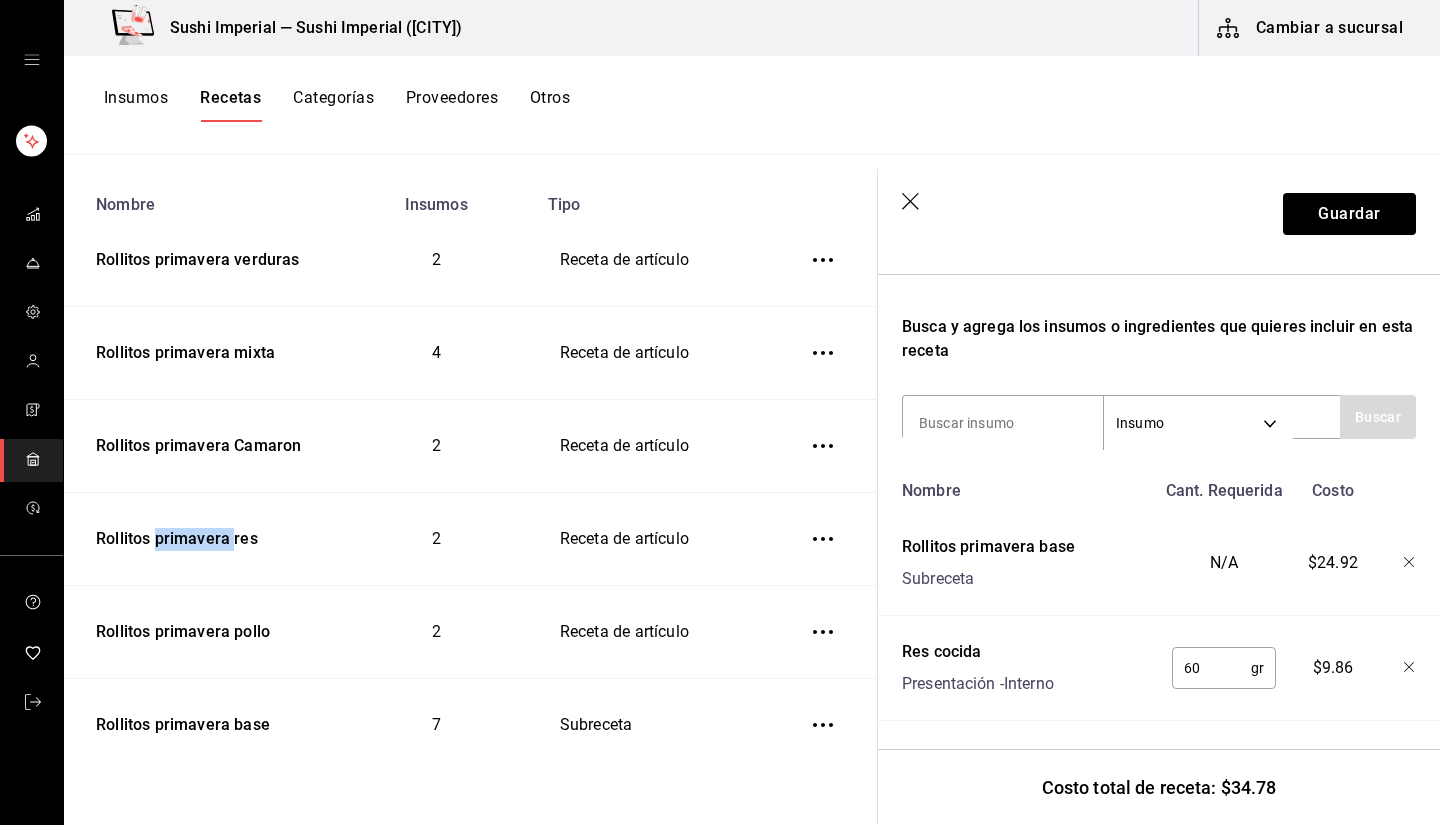 scroll, scrollTop: 319, scrollLeft: 0, axis: vertical 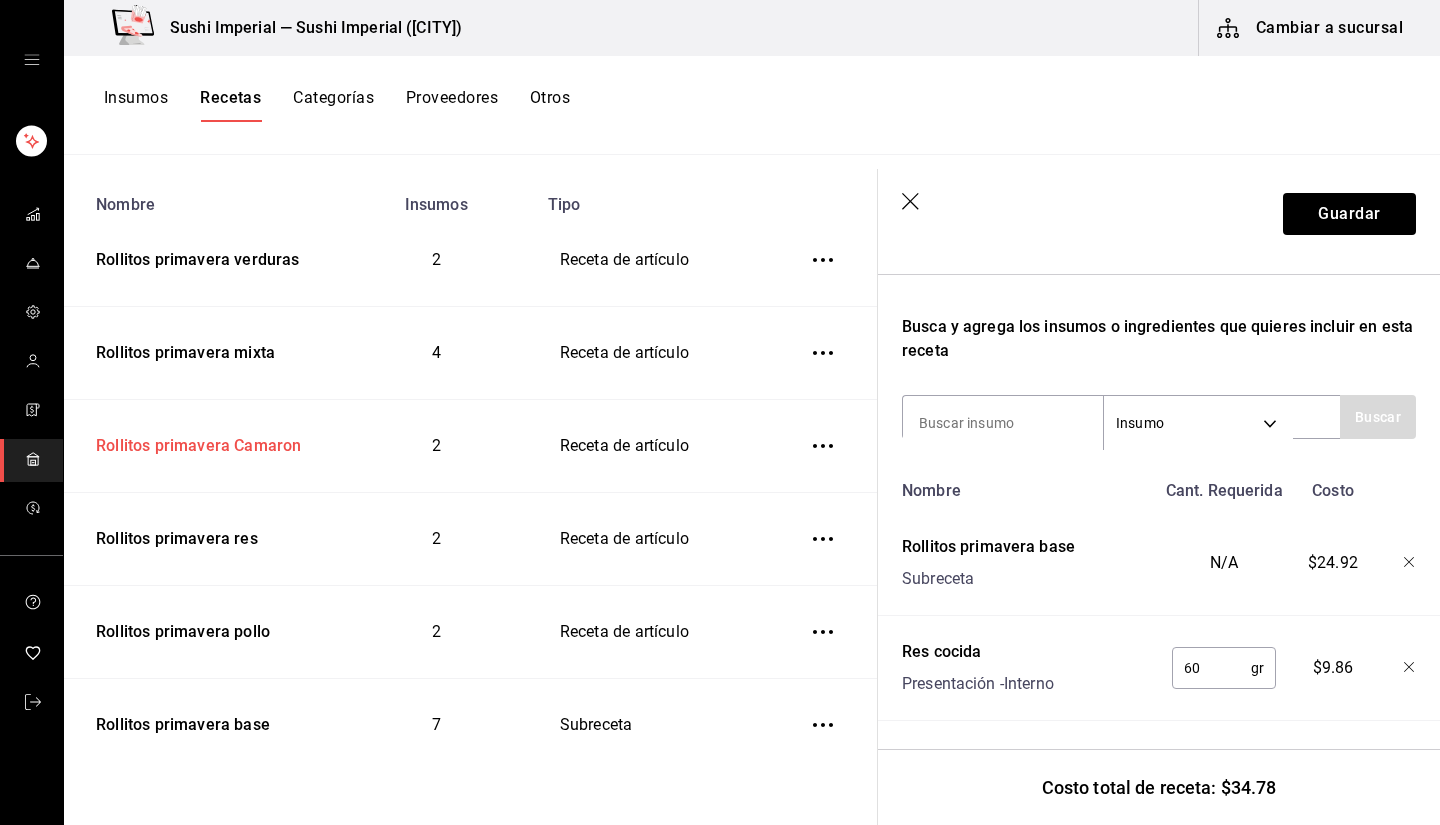 click on "Rollitos primavera Camaron" at bounding box center (194, 442) 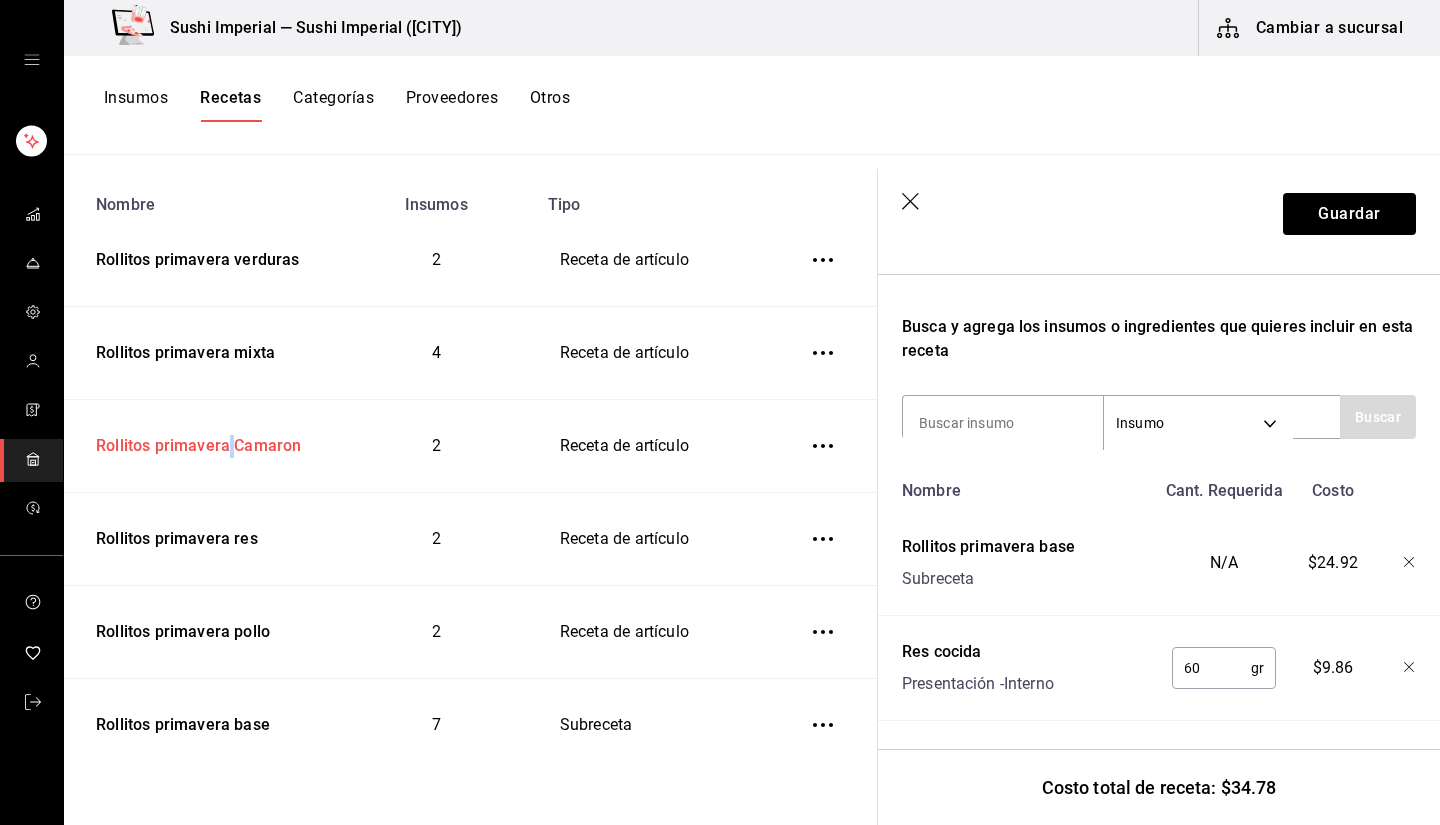 click on "Rollitos primavera Camaron" at bounding box center (194, 442) 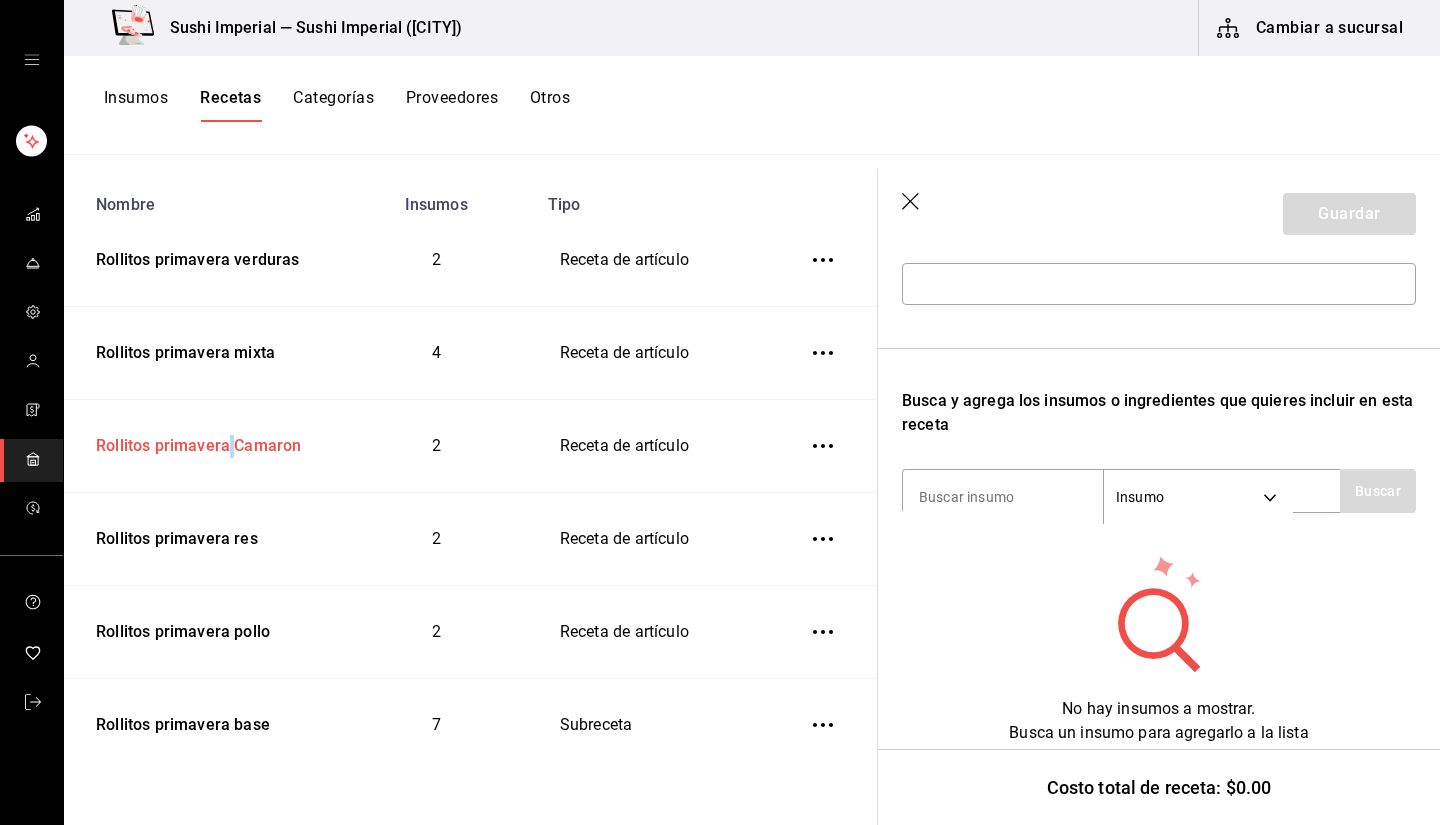 scroll, scrollTop: 0, scrollLeft: 0, axis: both 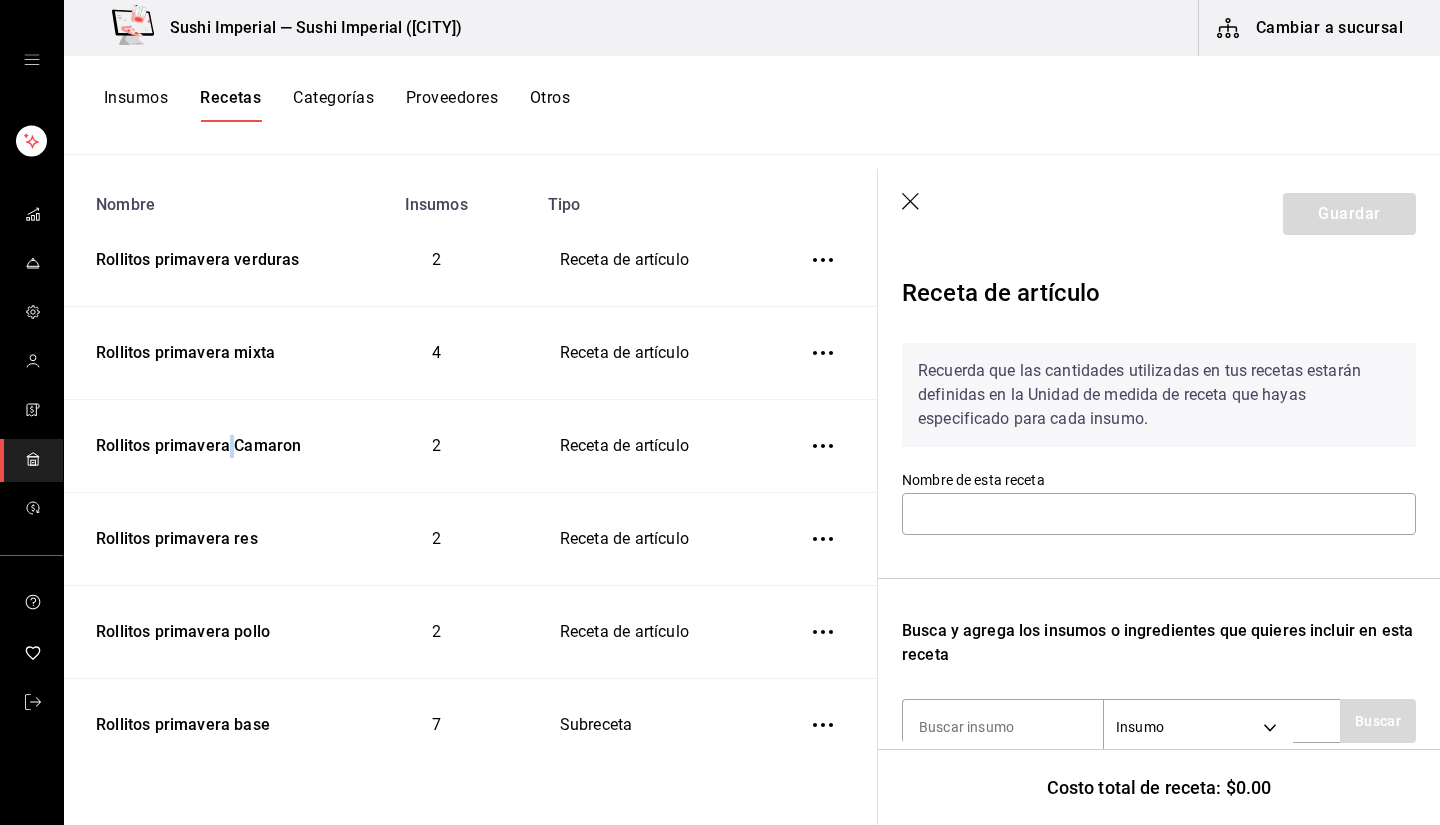 type on "Rollitos primavera Camaron" 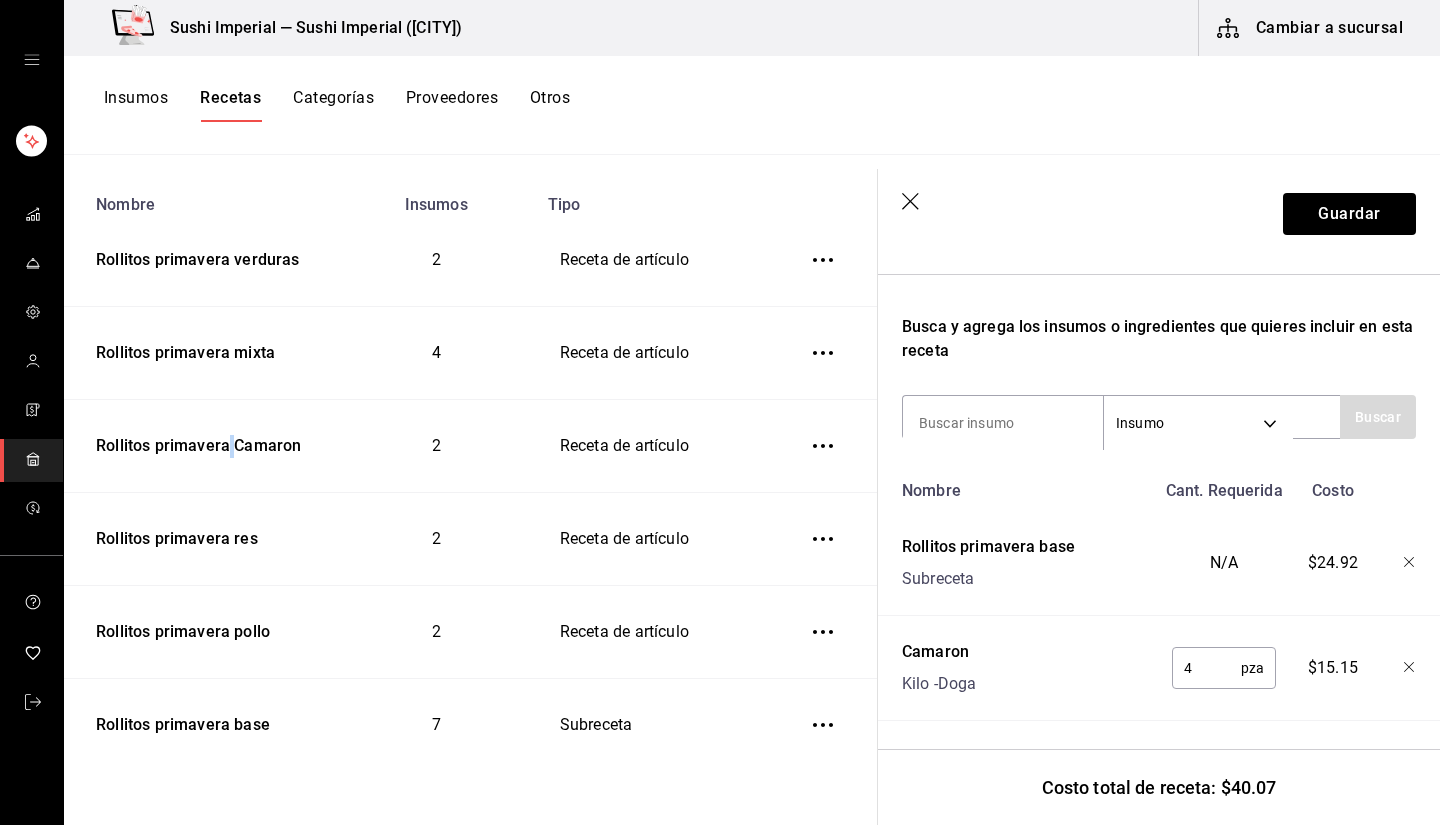 scroll, scrollTop: 318, scrollLeft: 0, axis: vertical 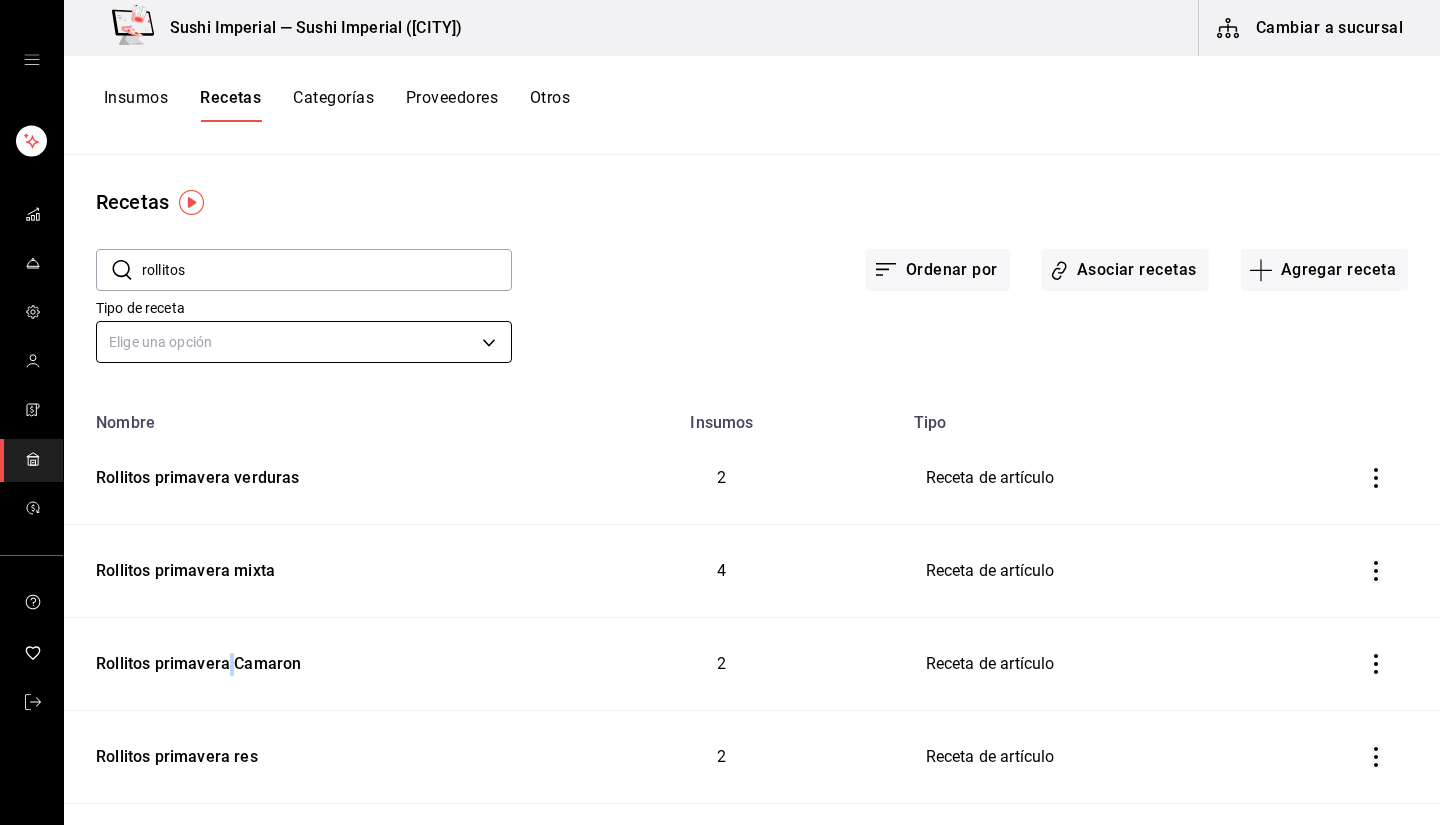 click on "Sucursal: [COMPANY] ([CITY]) Cambiar a sucursal Insumos Recetas Categorías Proveedores Otros Recetas ​ rollitos ​ Ordenar por Asociar recetas Agregar receta Tipo de receta Elige una opción default Nombre Insumos Tipo Rollitos primavera verduras 2 Receta de artículo Rollitos primavera mixta 4 Receta de artículo Rollitos primavera Camaron 2 Receta de artículo Rollitos primavera res 2 Receta de artículo Rollitos primavera pollo 2 Receta de artículo Rollitos primavera base 7 Subreceta Guardar GANA 1 MES GRATIS EN TU SUSCRIPCIÓN AQUÍ ¿Recuerdas cómo empezó tu restaurante?
Hoy puedes ayudar a un colega a tener el mismo cambio que tú viviste.
Recomienda Parrot directamente desde tu Portal Administrador.
Es fácil y rápido.
🎁 Por cada restaurante que se una, ganas 1 mes gratis. Ver video tutorial Ir a video Duplicar Eliminar Visitar centro de ayuda ([PHONE]) [EMAIL] Visitar centro de ayuda ([PHONE]) [EMAIL]" at bounding box center (720, 405) 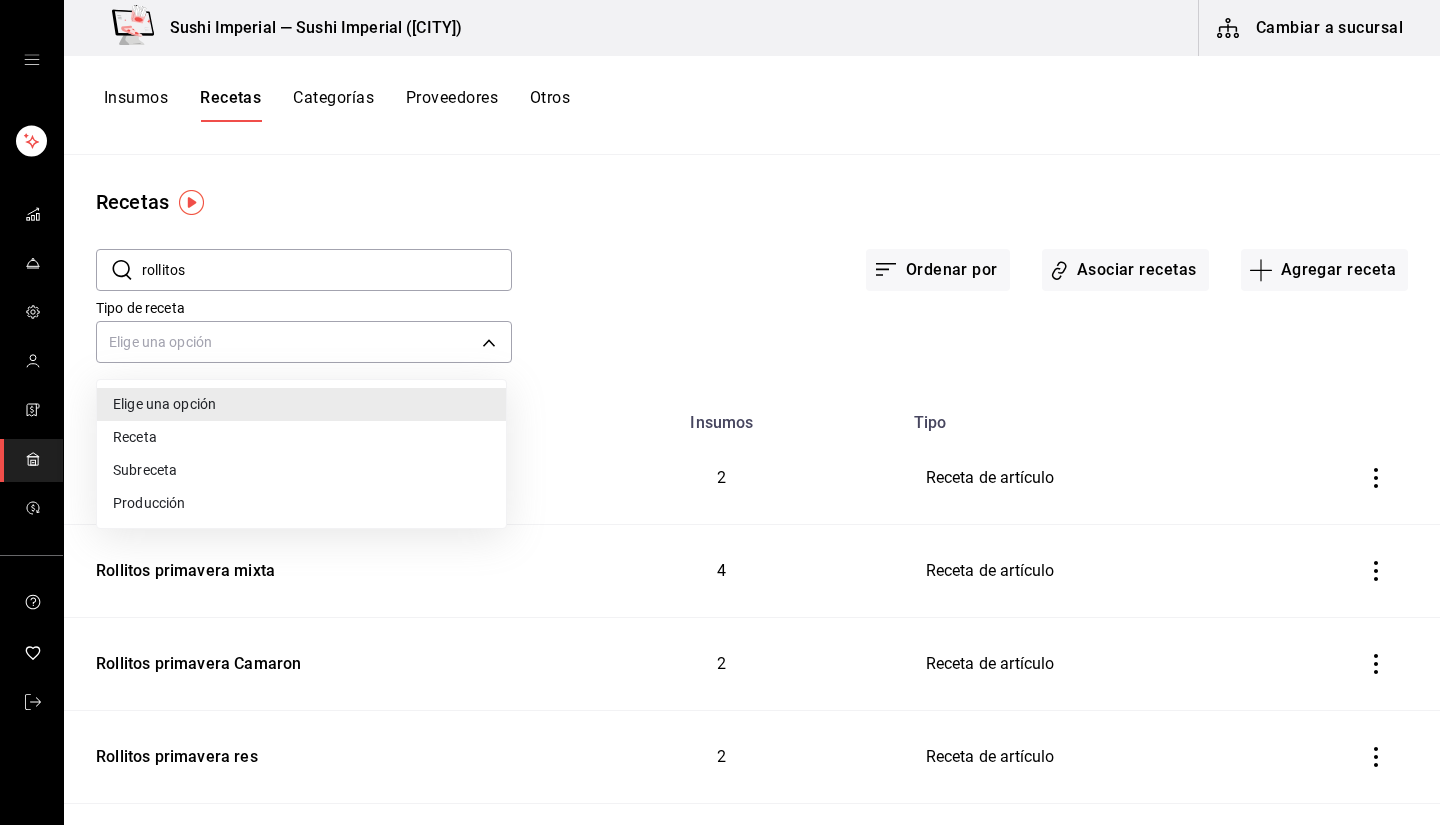 click at bounding box center [720, 412] 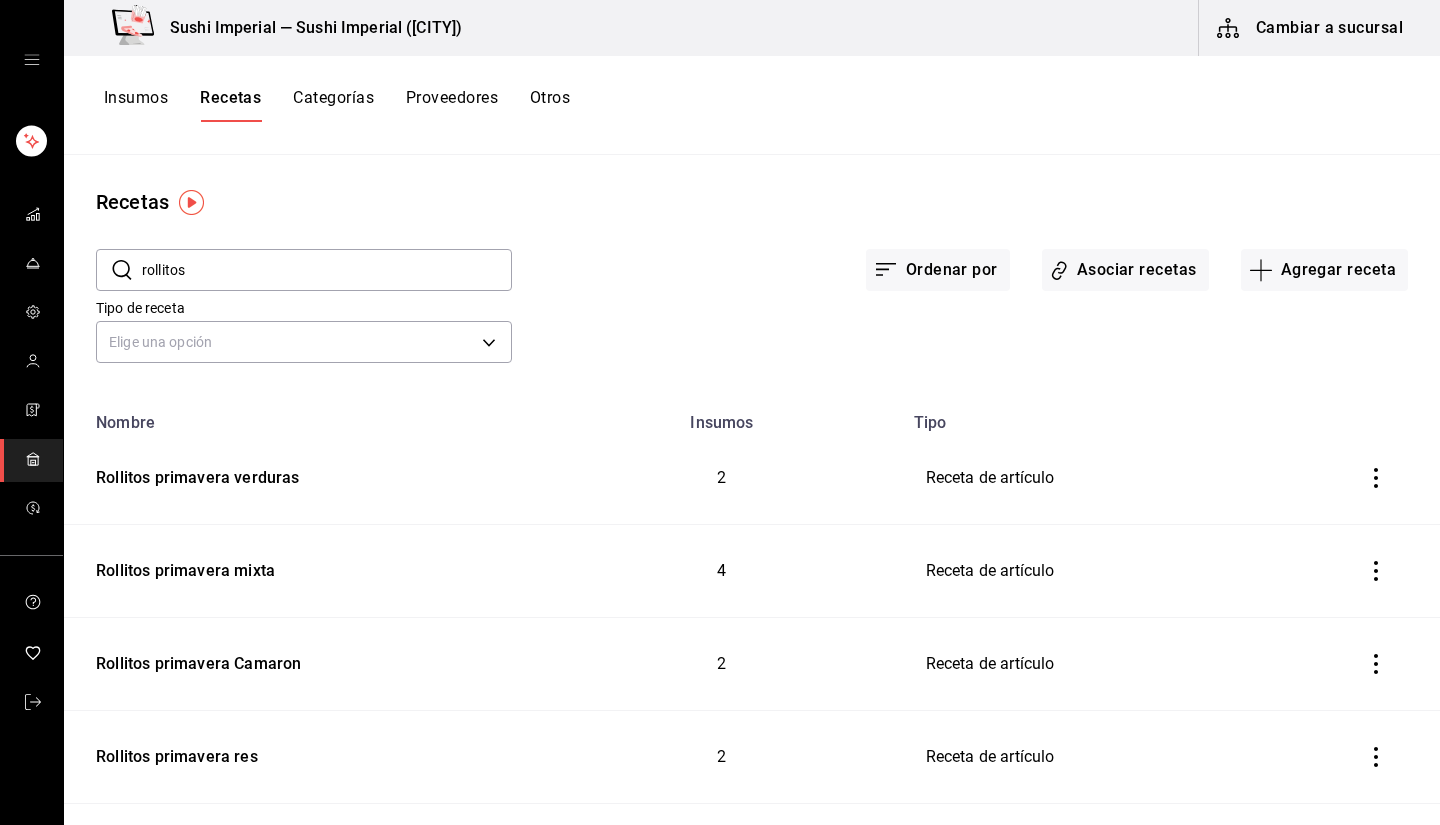 click on "rollitos" at bounding box center [327, 270] 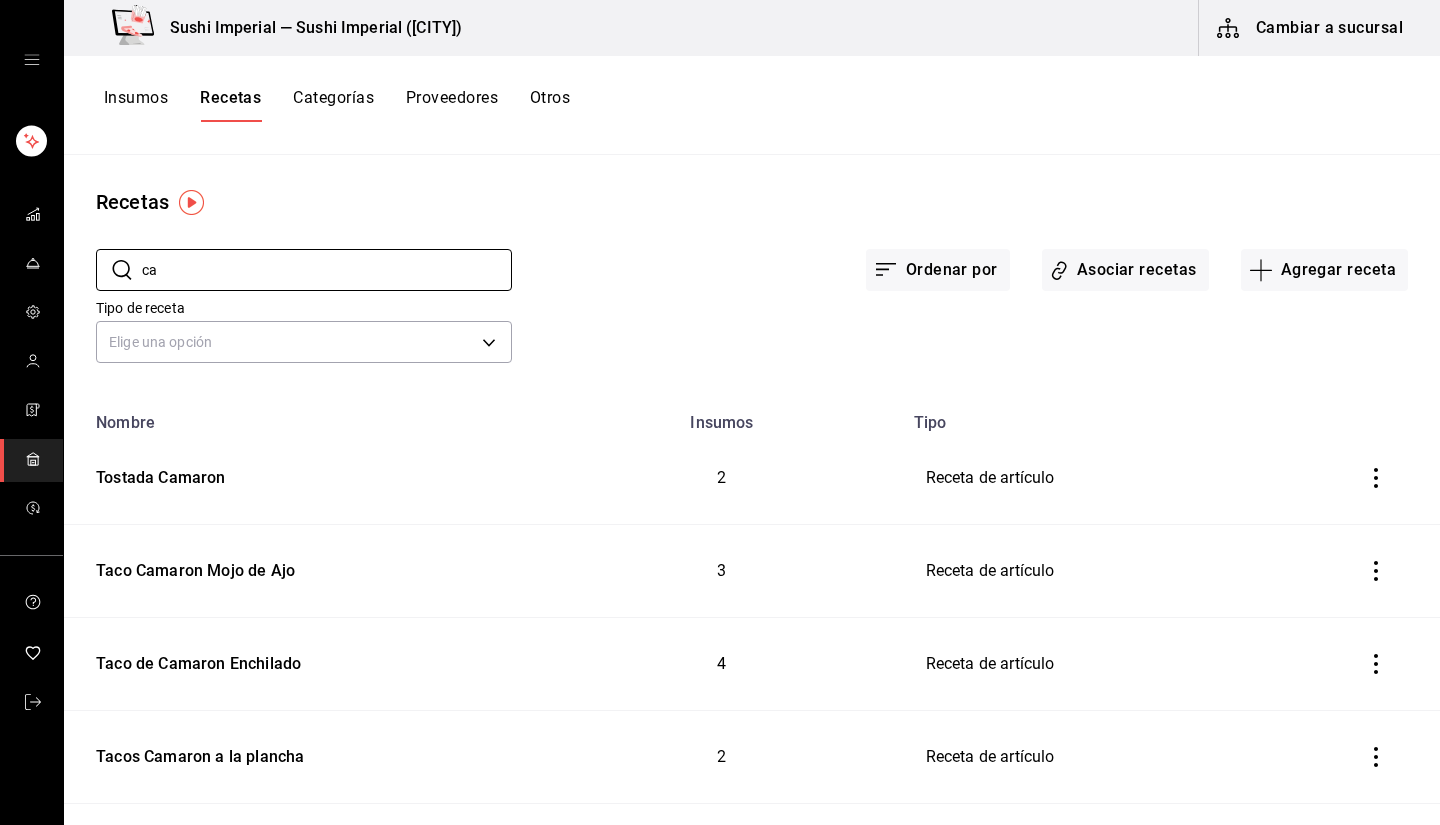 type on "c" 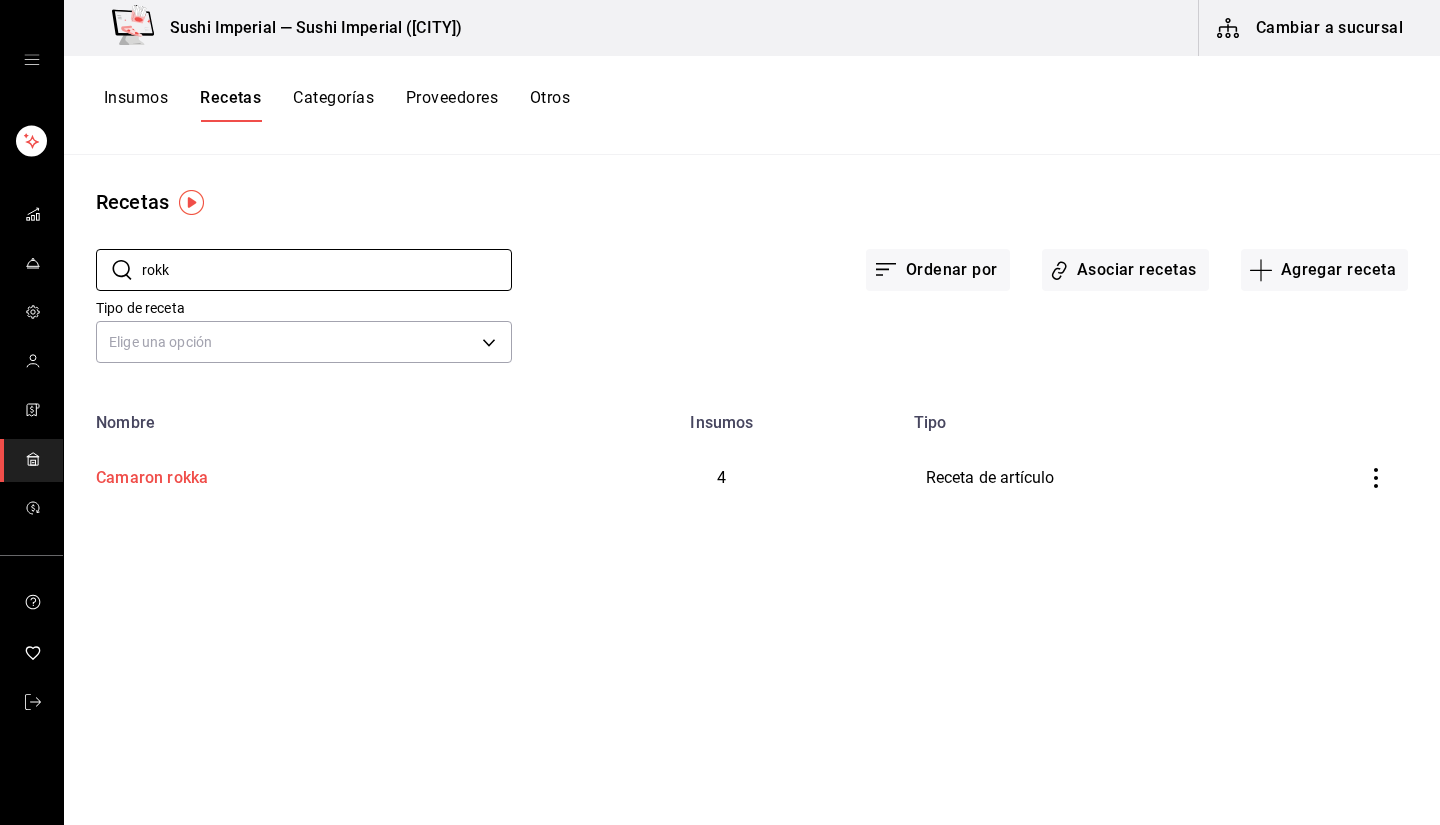 type on "rokk" 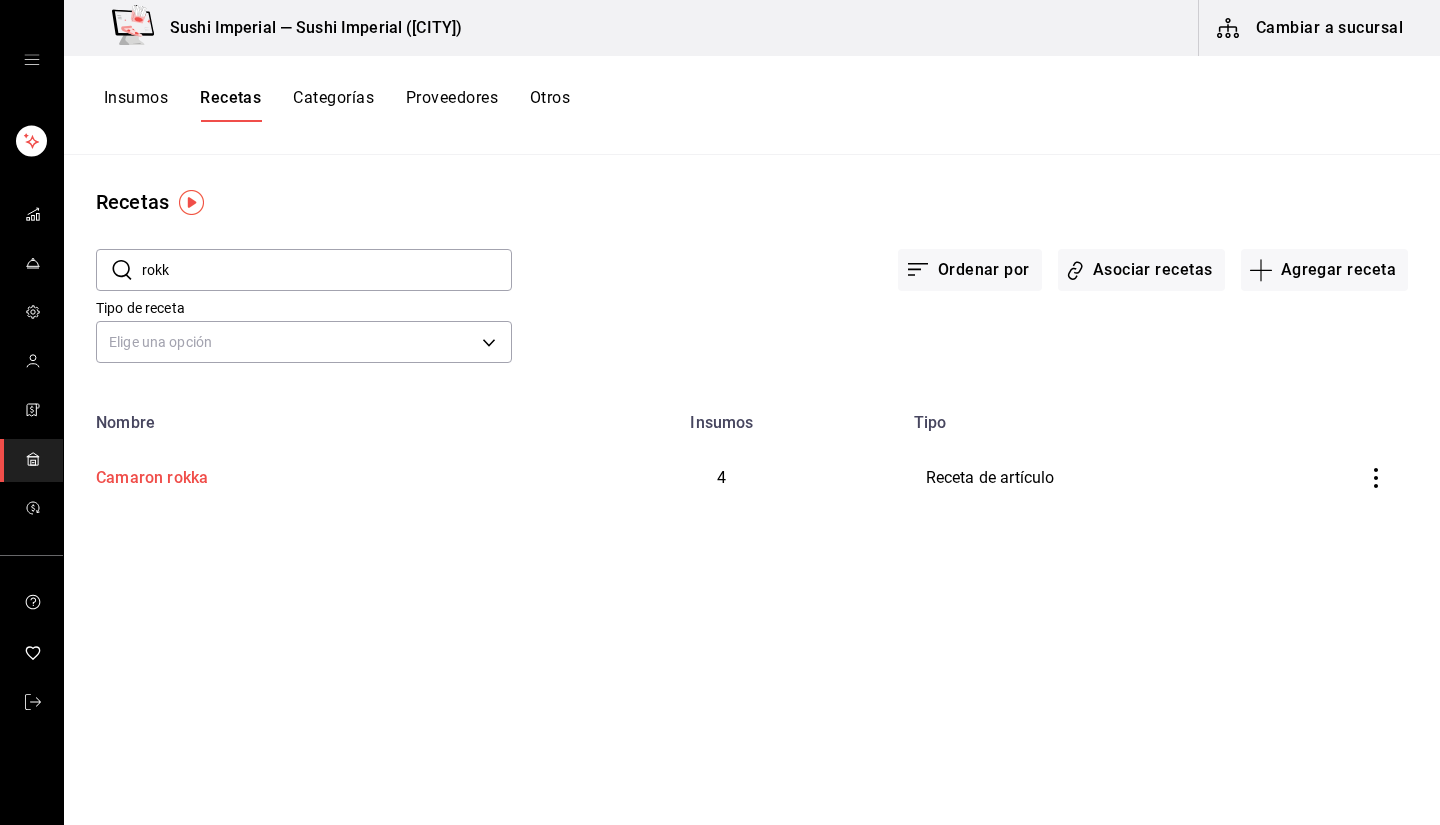 type on "Camaron rokka" 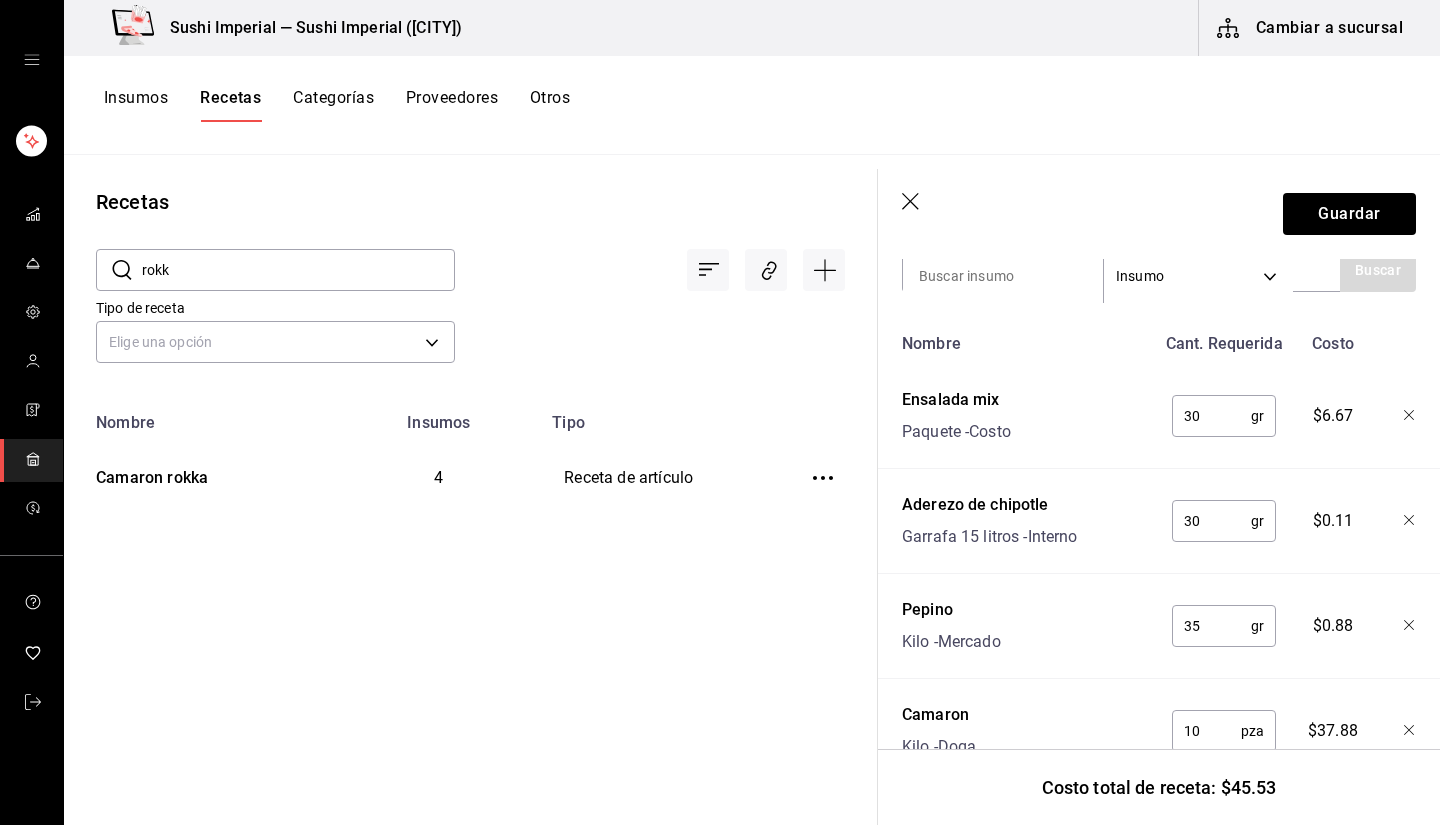 scroll, scrollTop: 529, scrollLeft: 0, axis: vertical 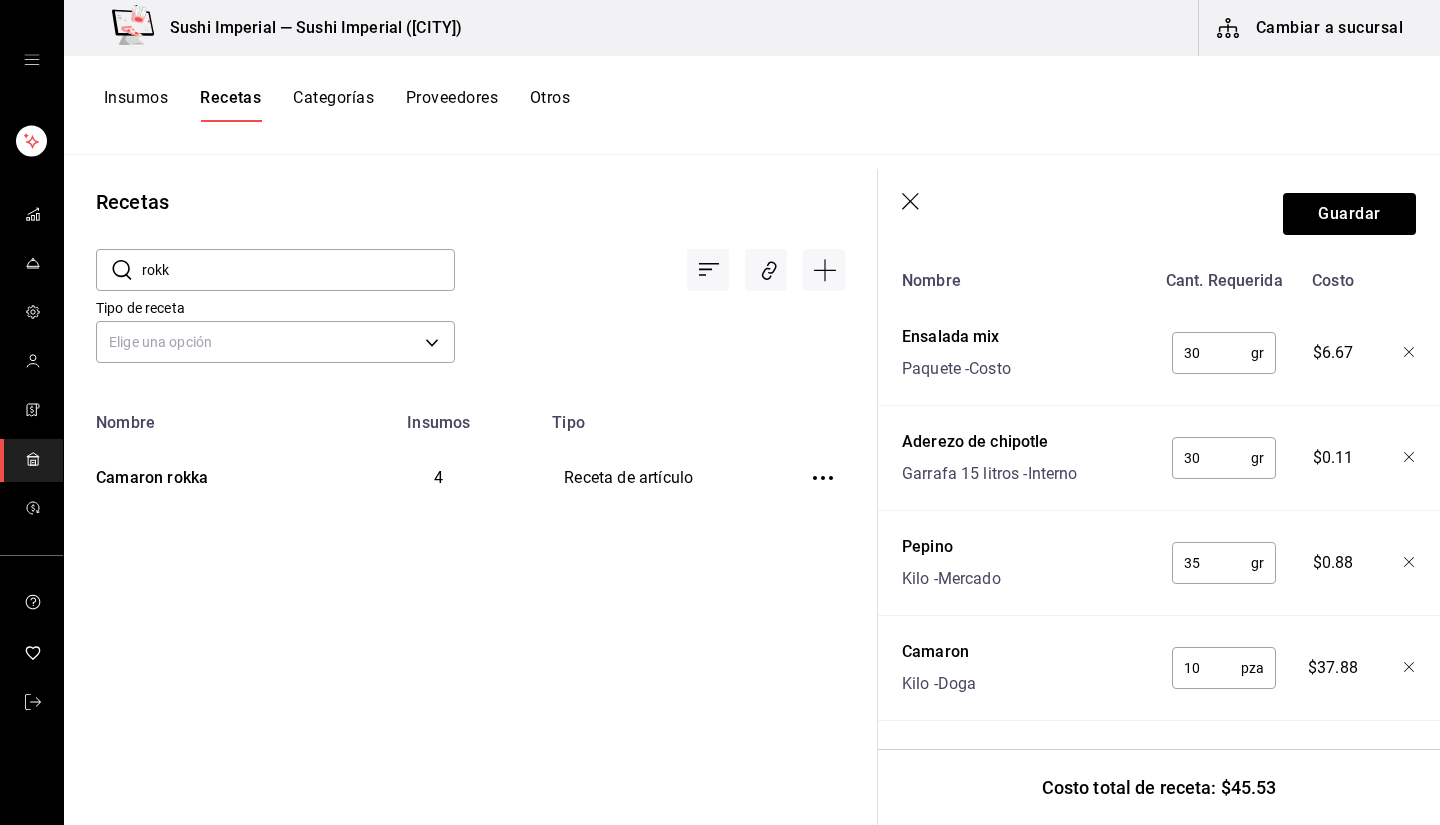 click 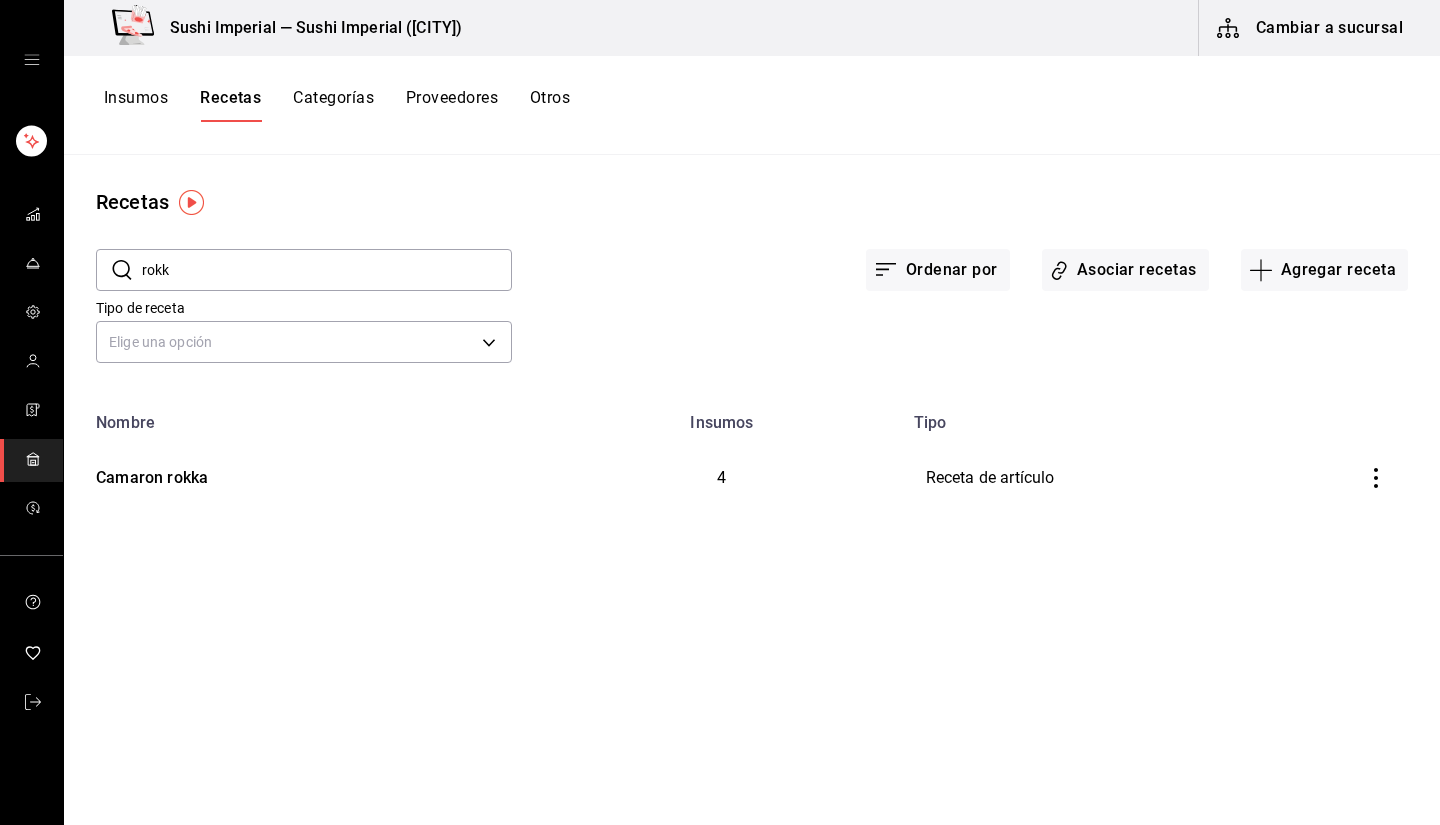 scroll, scrollTop: 0, scrollLeft: 0, axis: both 